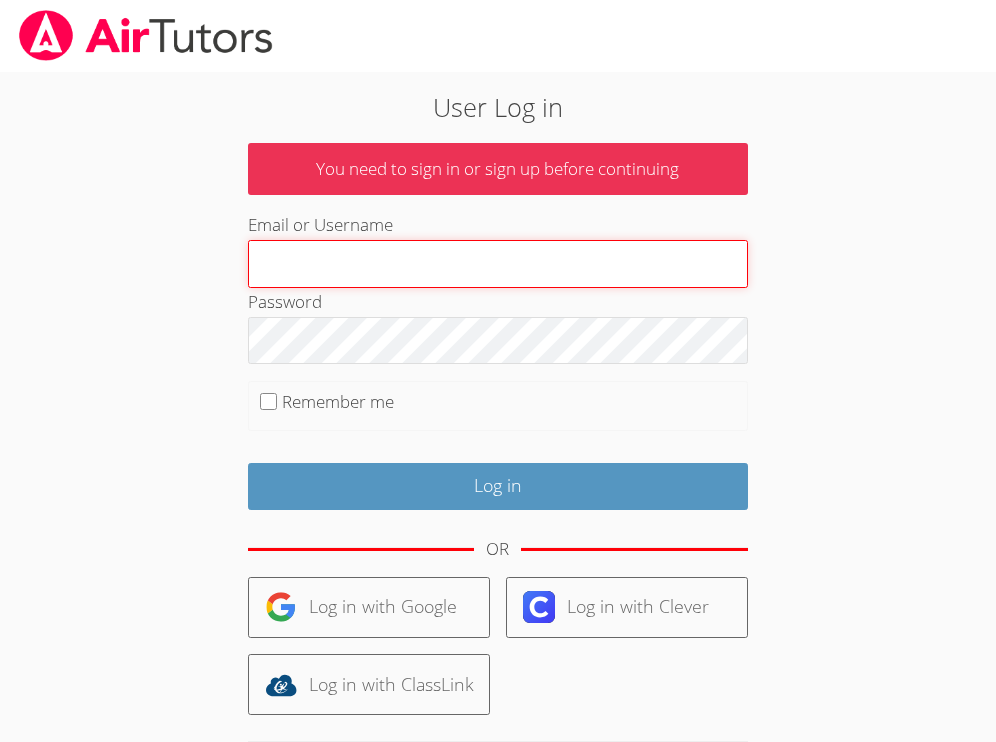 scroll, scrollTop: 0, scrollLeft: 0, axis: both 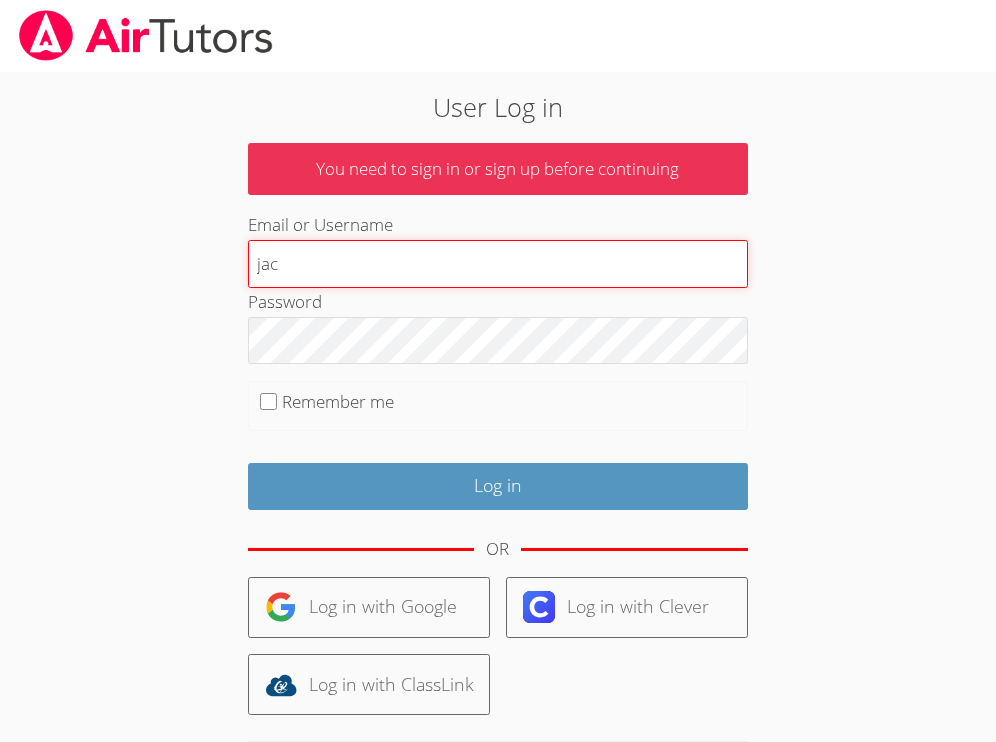 type on "jacquelinereynozatutor@gmail.com" 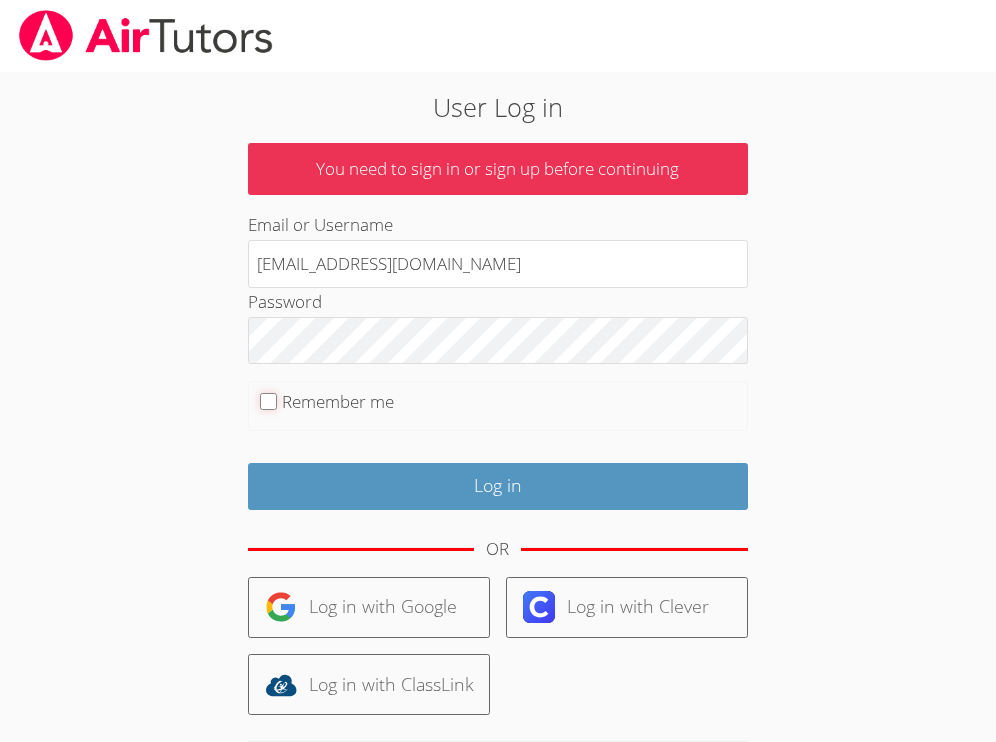 click on "Remember me" at bounding box center [268, 401] 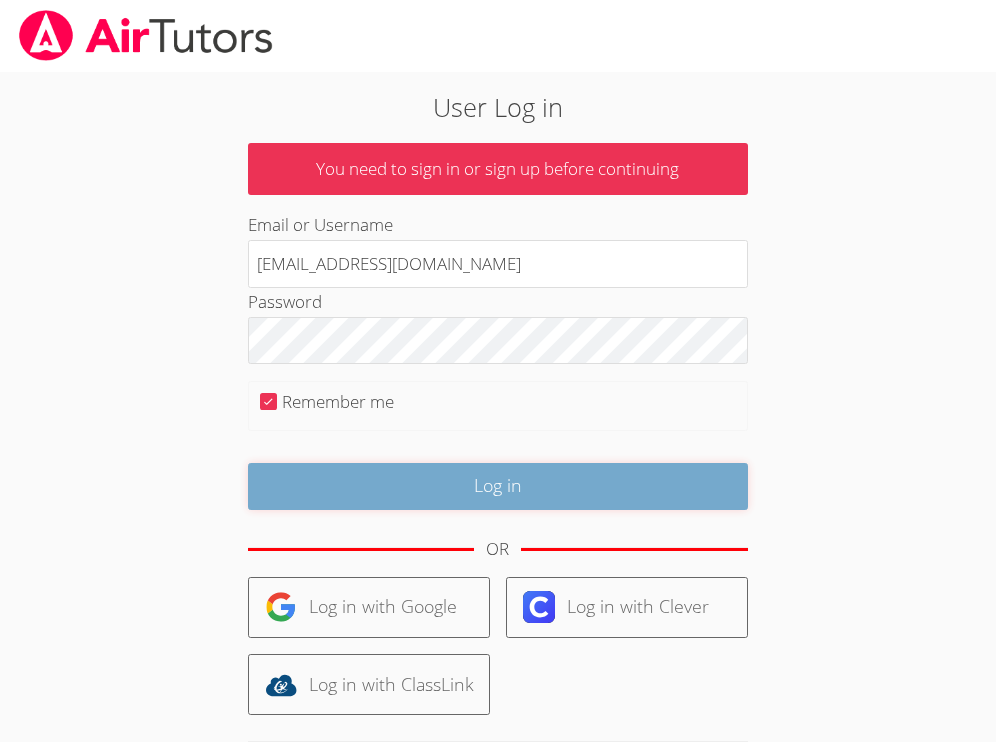 click on "Log in" at bounding box center (498, 486) 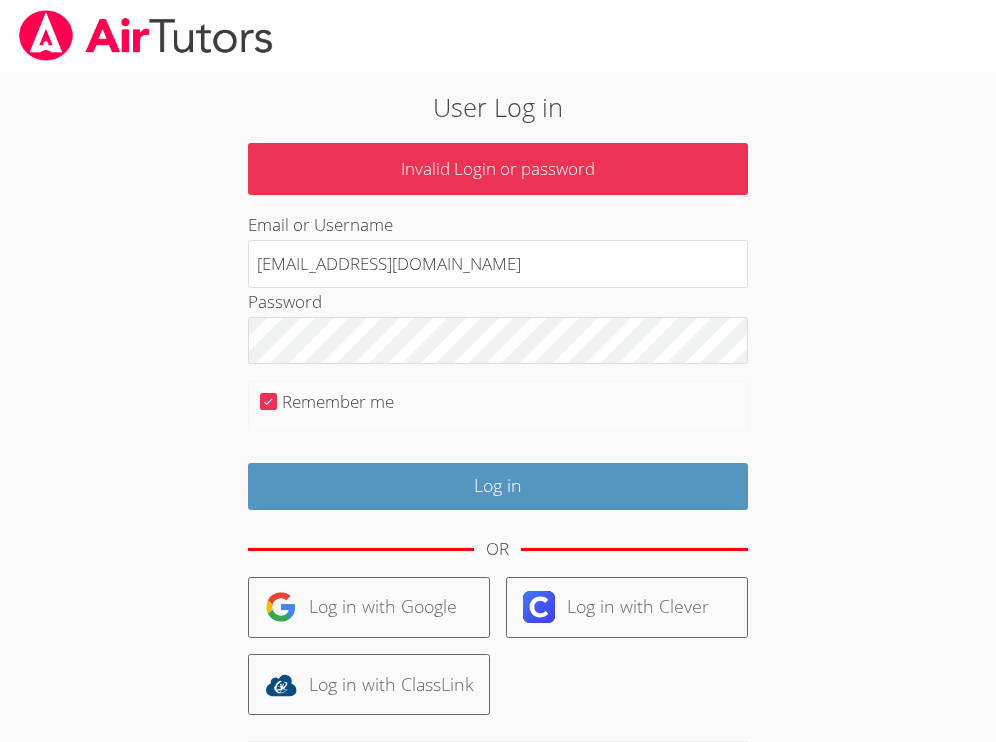 scroll, scrollTop: 0, scrollLeft: 0, axis: both 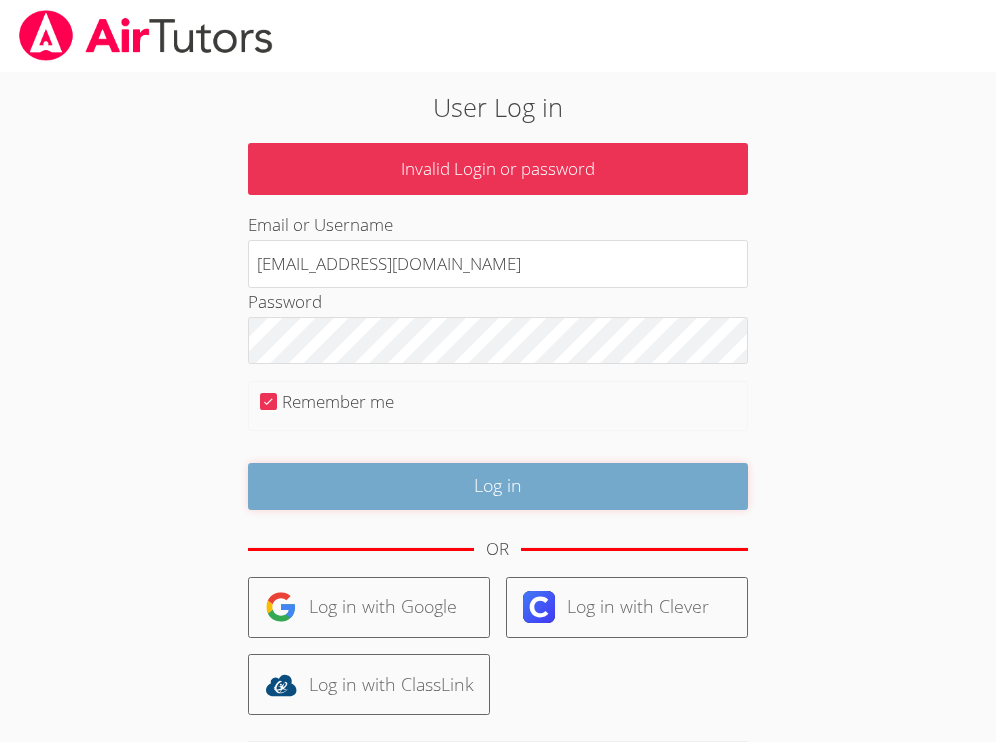 click on "Log in" at bounding box center (498, 486) 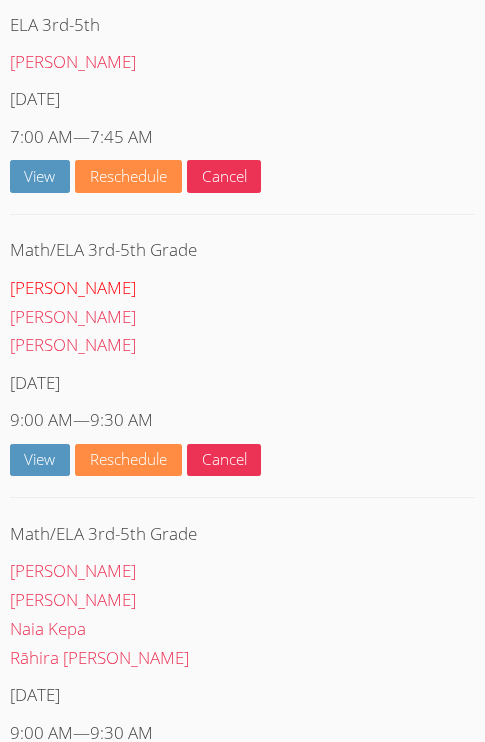scroll, scrollTop: 344, scrollLeft: 0, axis: vertical 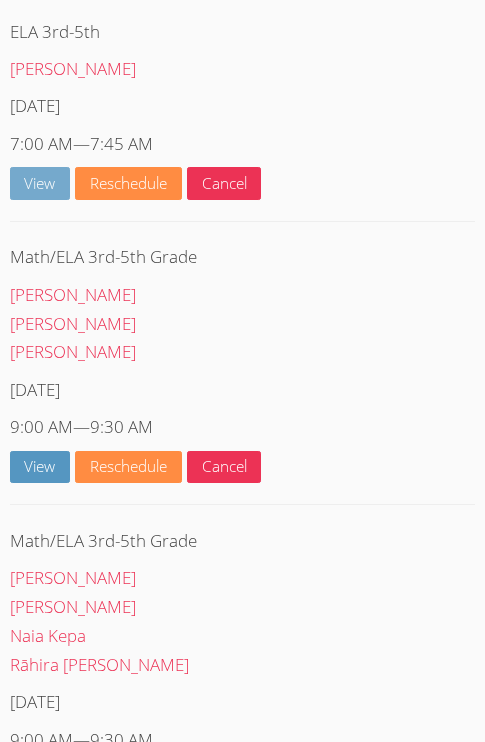 click on "View" at bounding box center (40, 183) 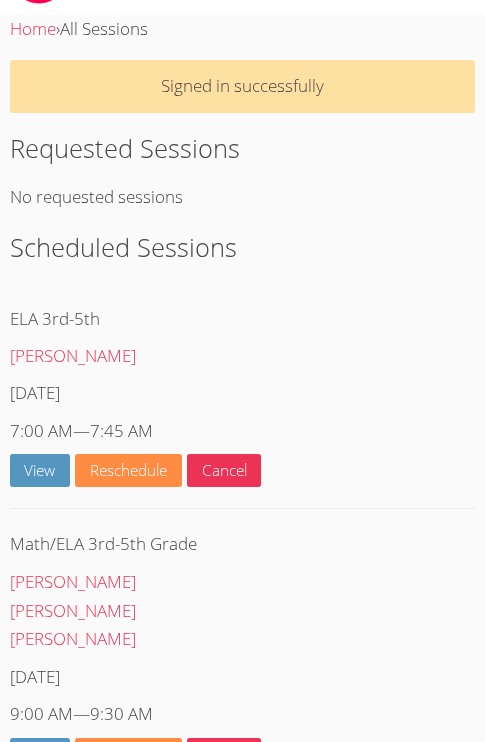 scroll, scrollTop: 55, scrollLeft: 0, axis: vertical 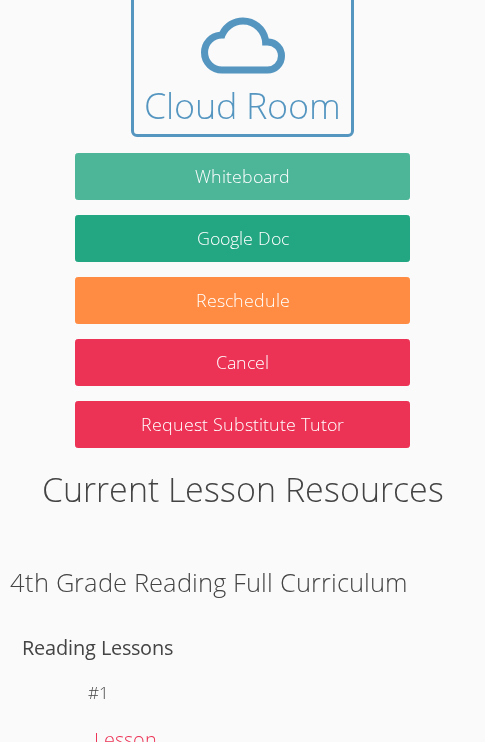 click on "Whiteboard" at bounding box center (242, 176) 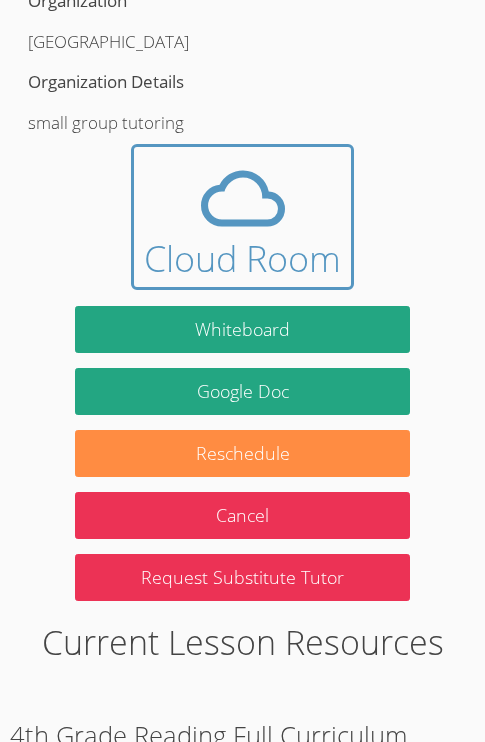 scroll, scrollTop: 980, scrollLeft: 0, axis: vertical 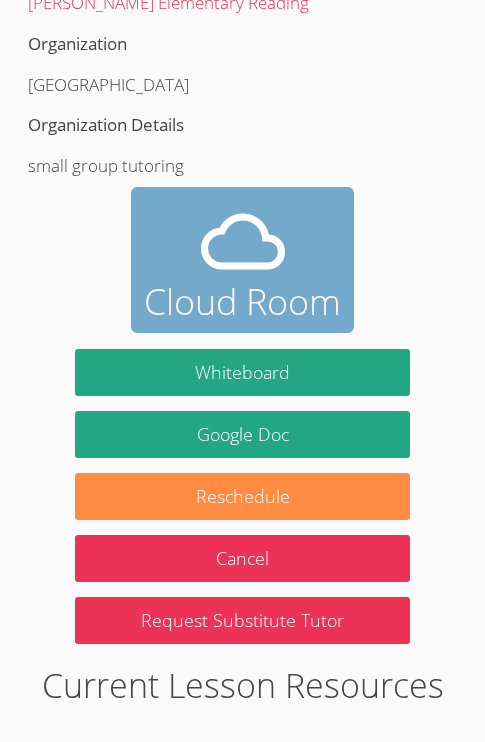 click at bounding box center [243, 242] 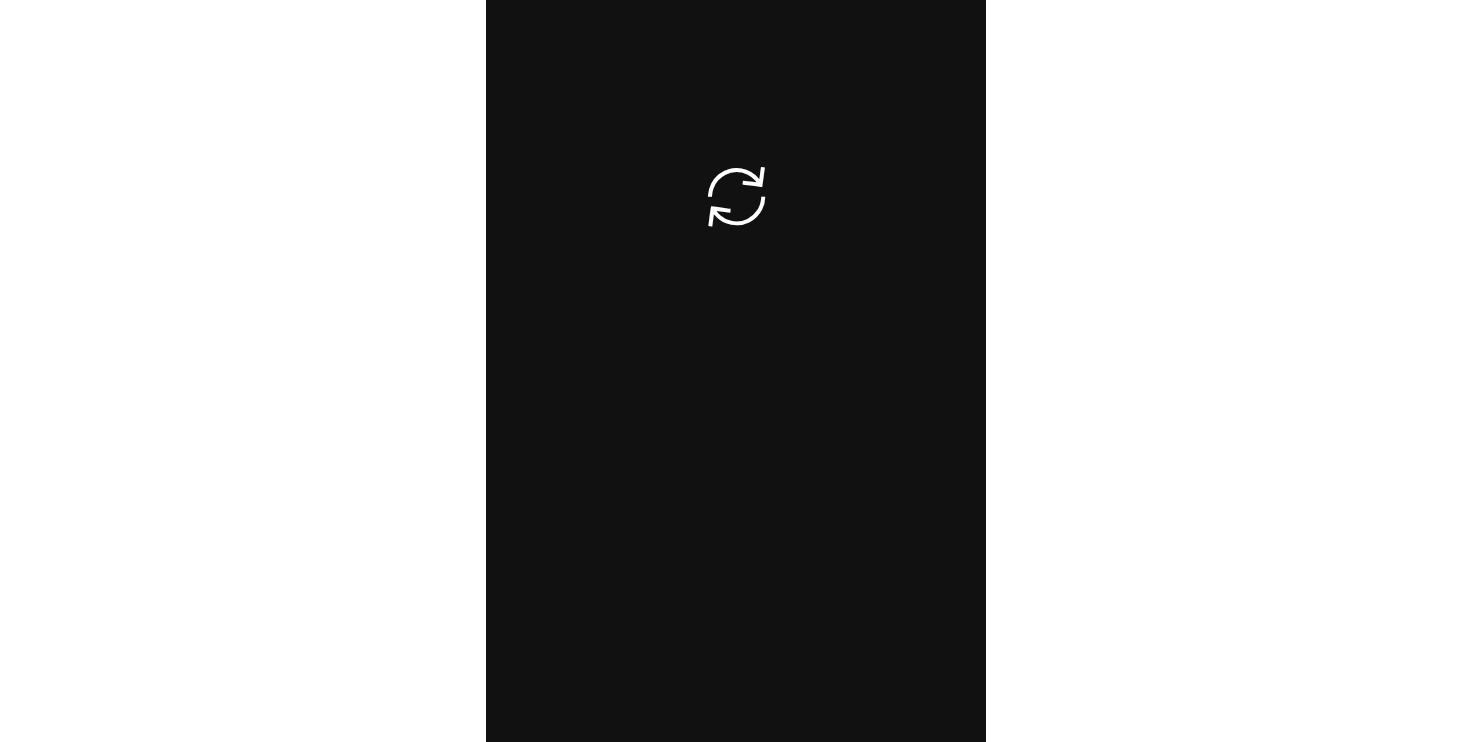 scroll, scrollTop: 0, scrollLeft: 0, axis: both 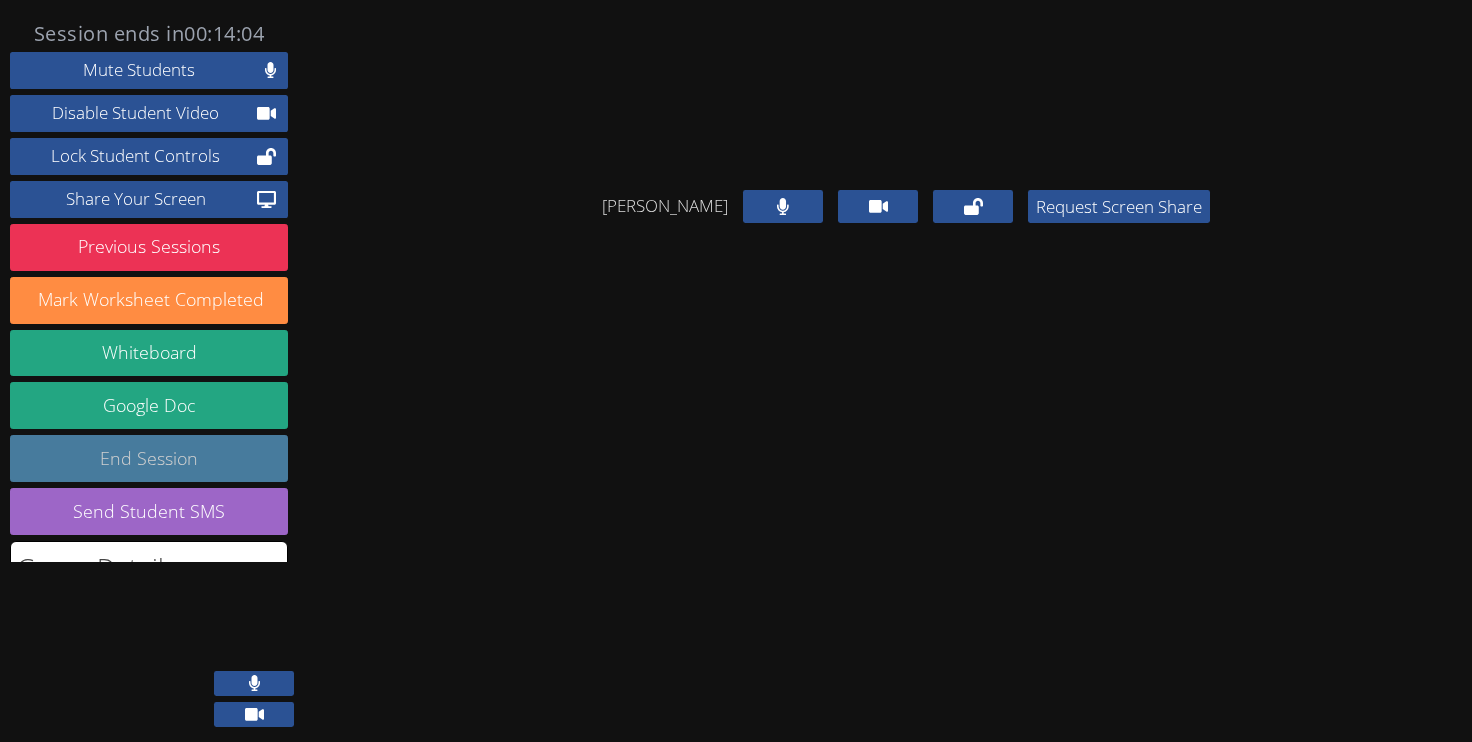 click on "End Session" at bounding box center [149, 458] 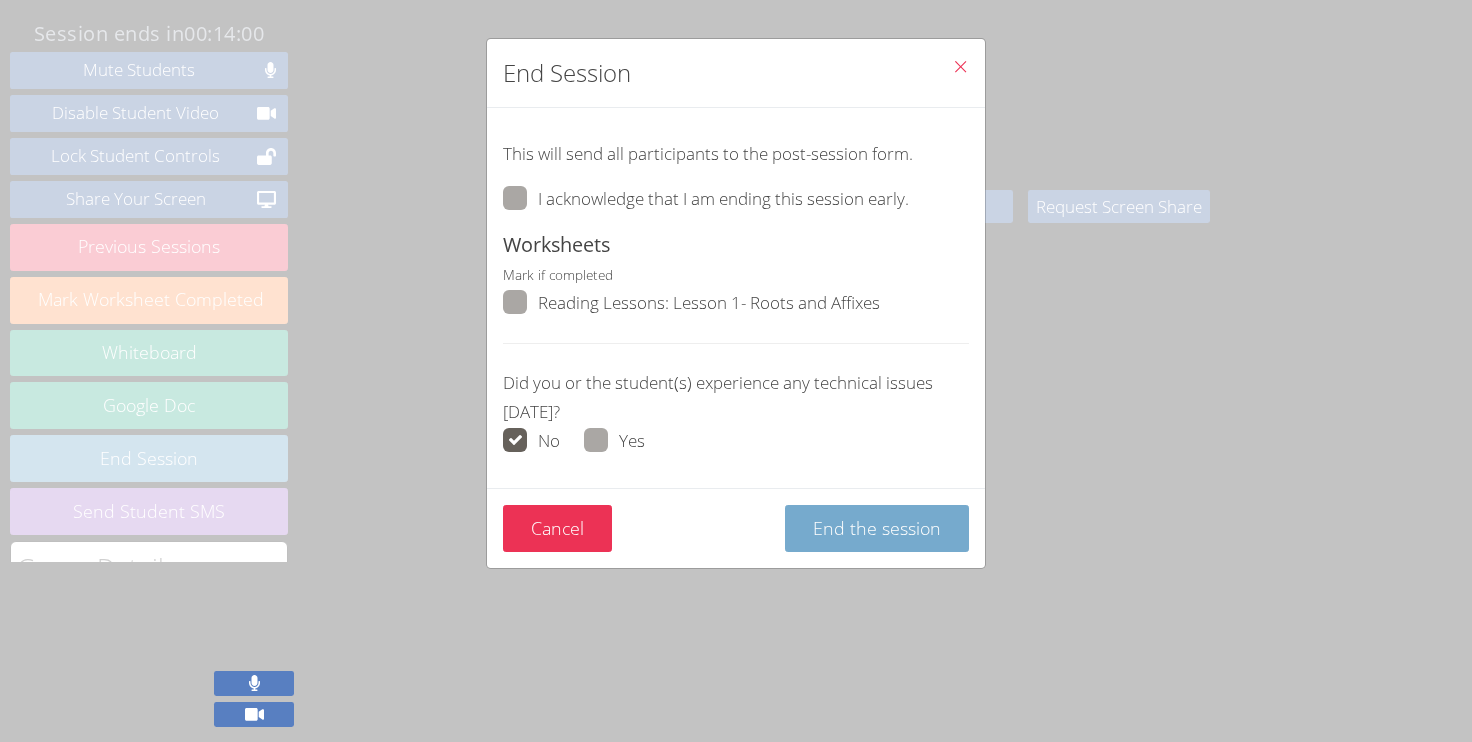 click on "End the session" at bounding box center (877, 528) 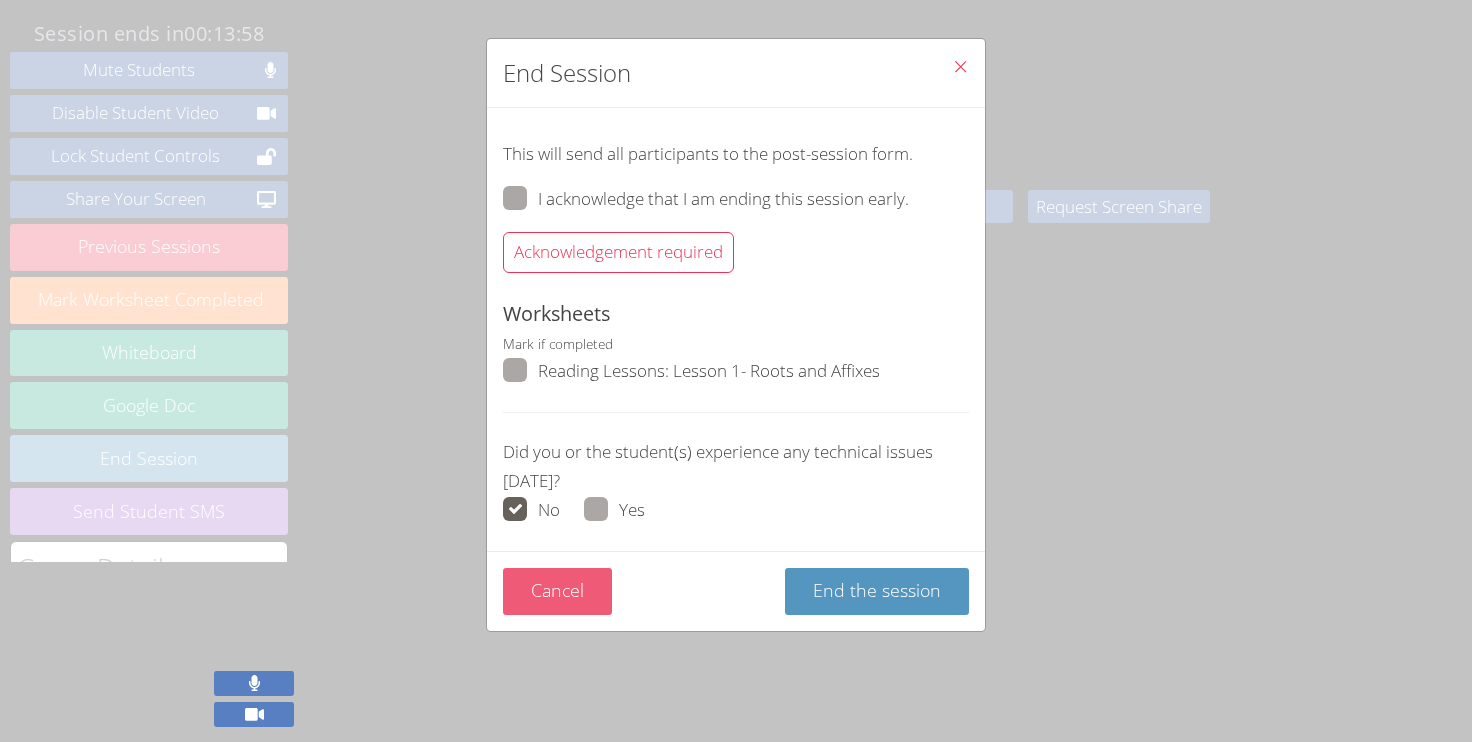 click on "Cancel" at bounding box center [557, 591] 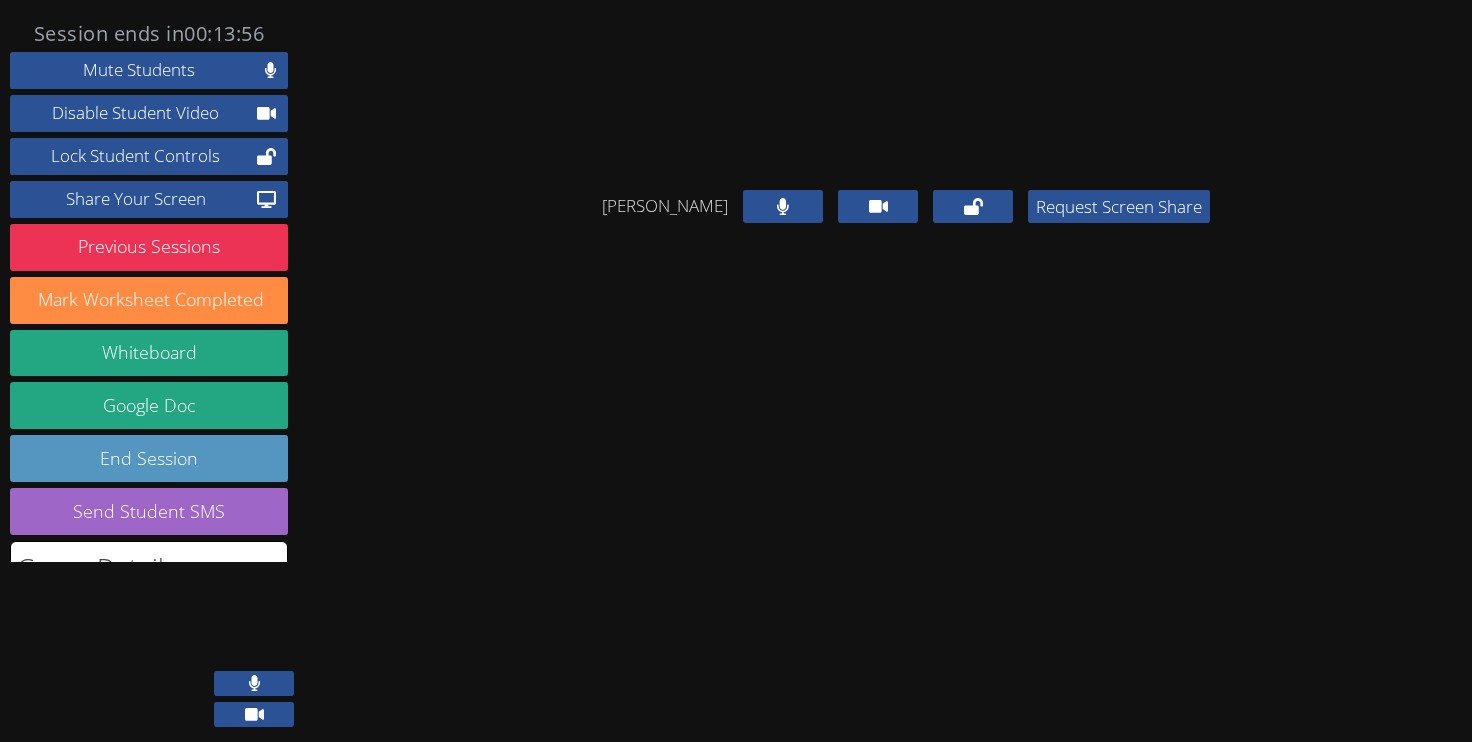 click at bounding box center (254, 714) 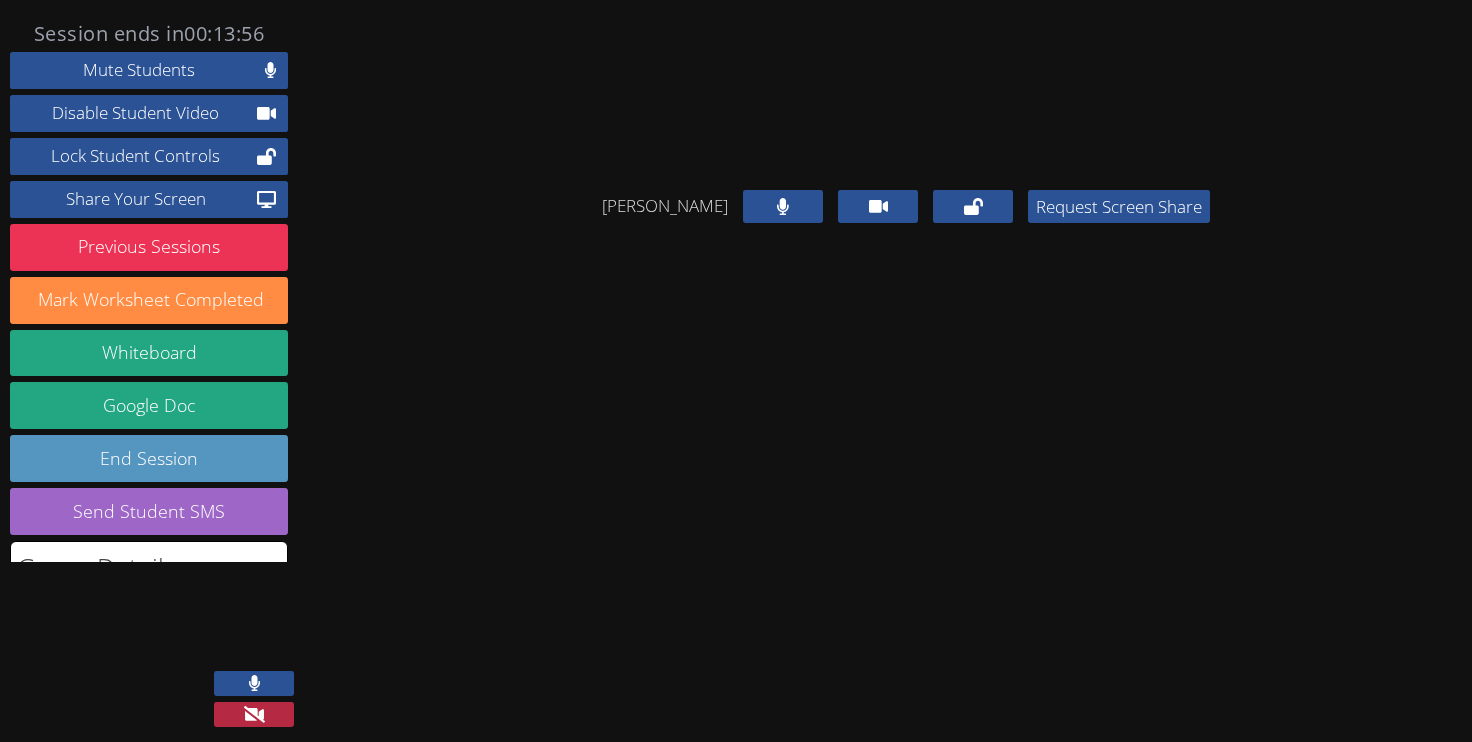 click at bounding box center (254, 683) 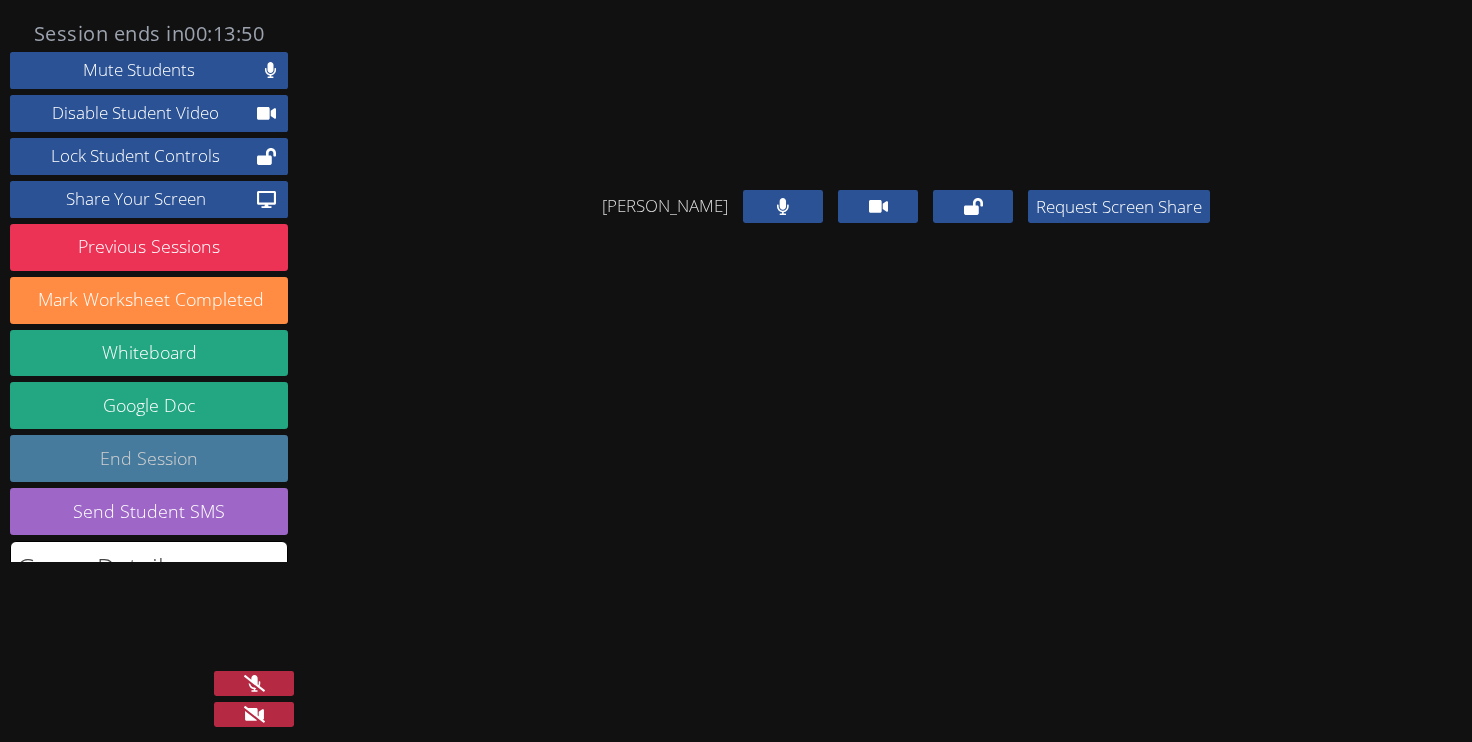 click on "End Session" at bounding box center [149, 458] 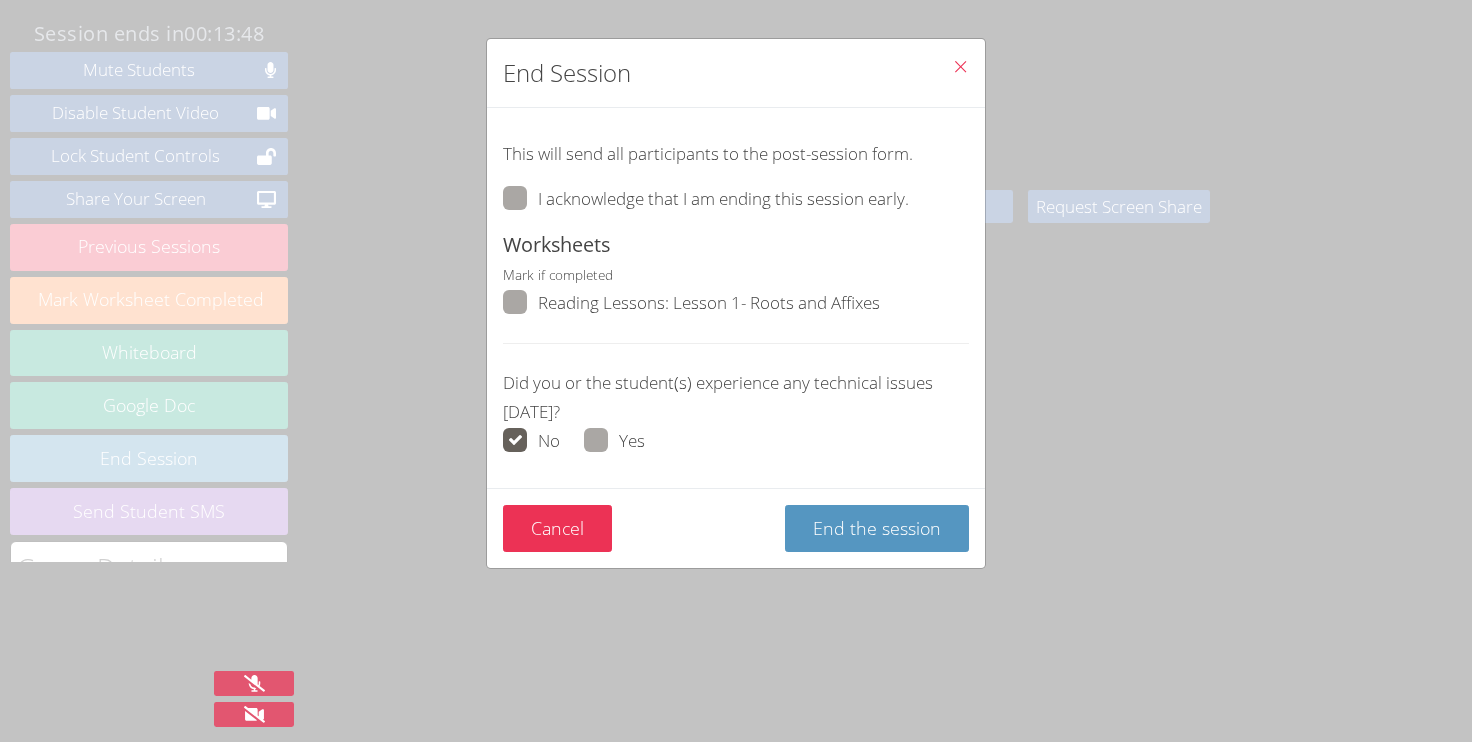 click at bounding box center [909, 198] 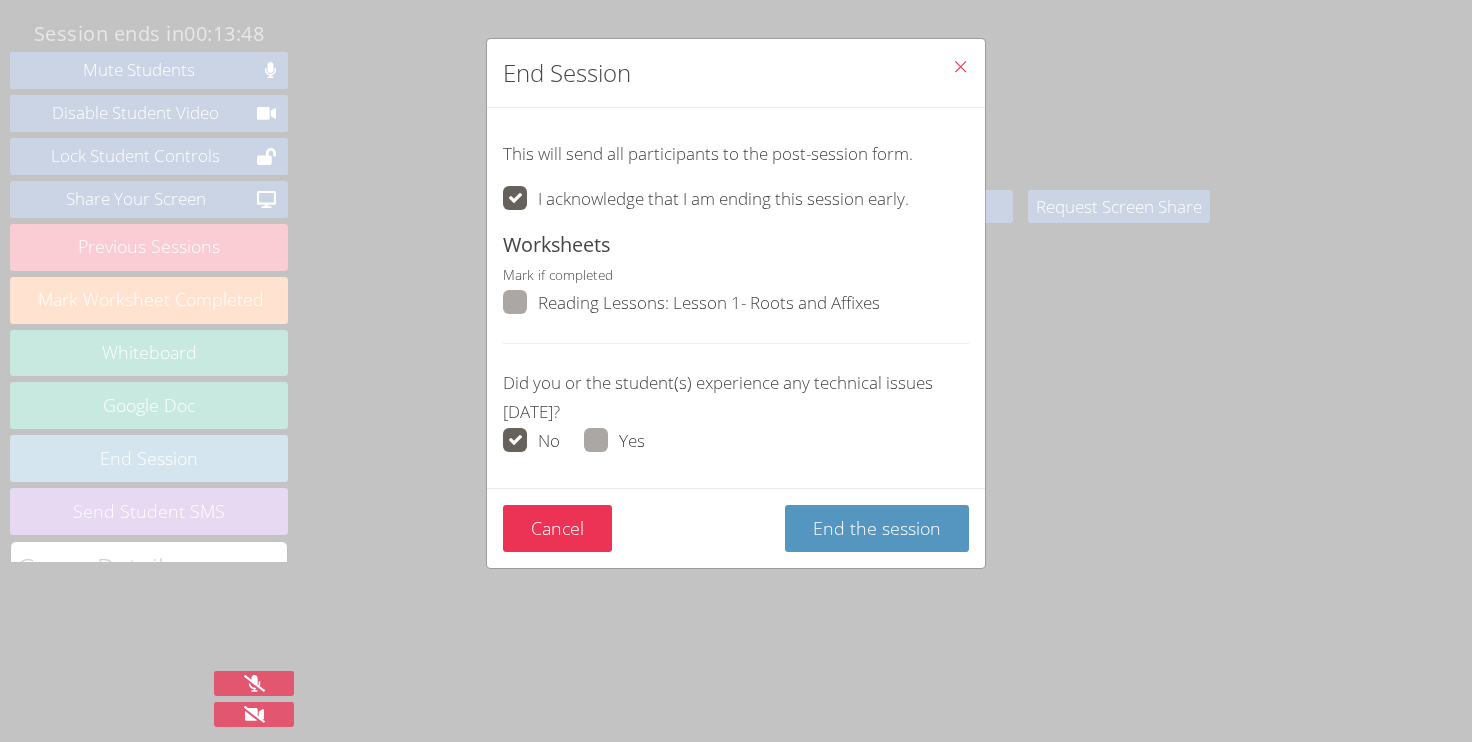 checkbox on "true" 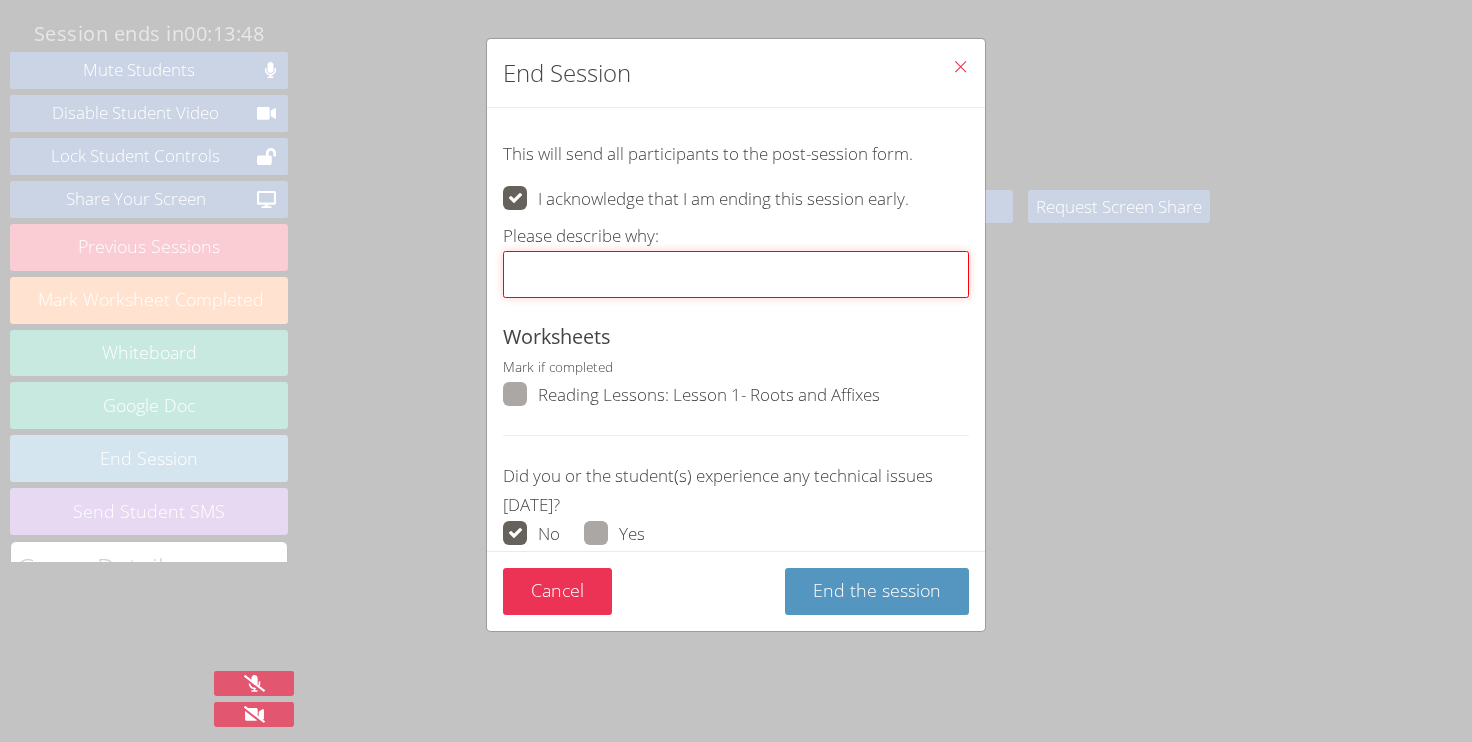 click on "Please describe why:" at bounding box center (736, 275) 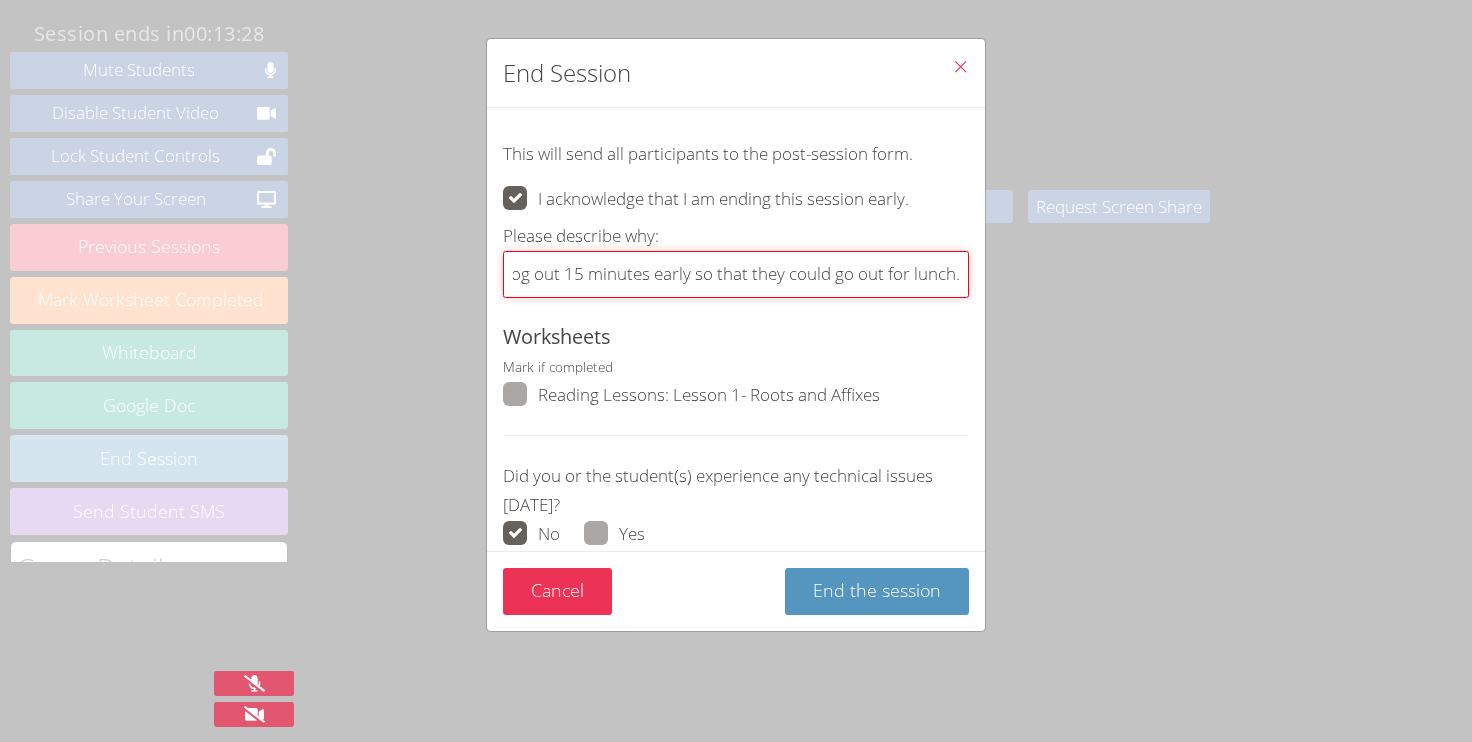 scroll, scrollTop: 0, scrollLeft: 323, axis: horizontal 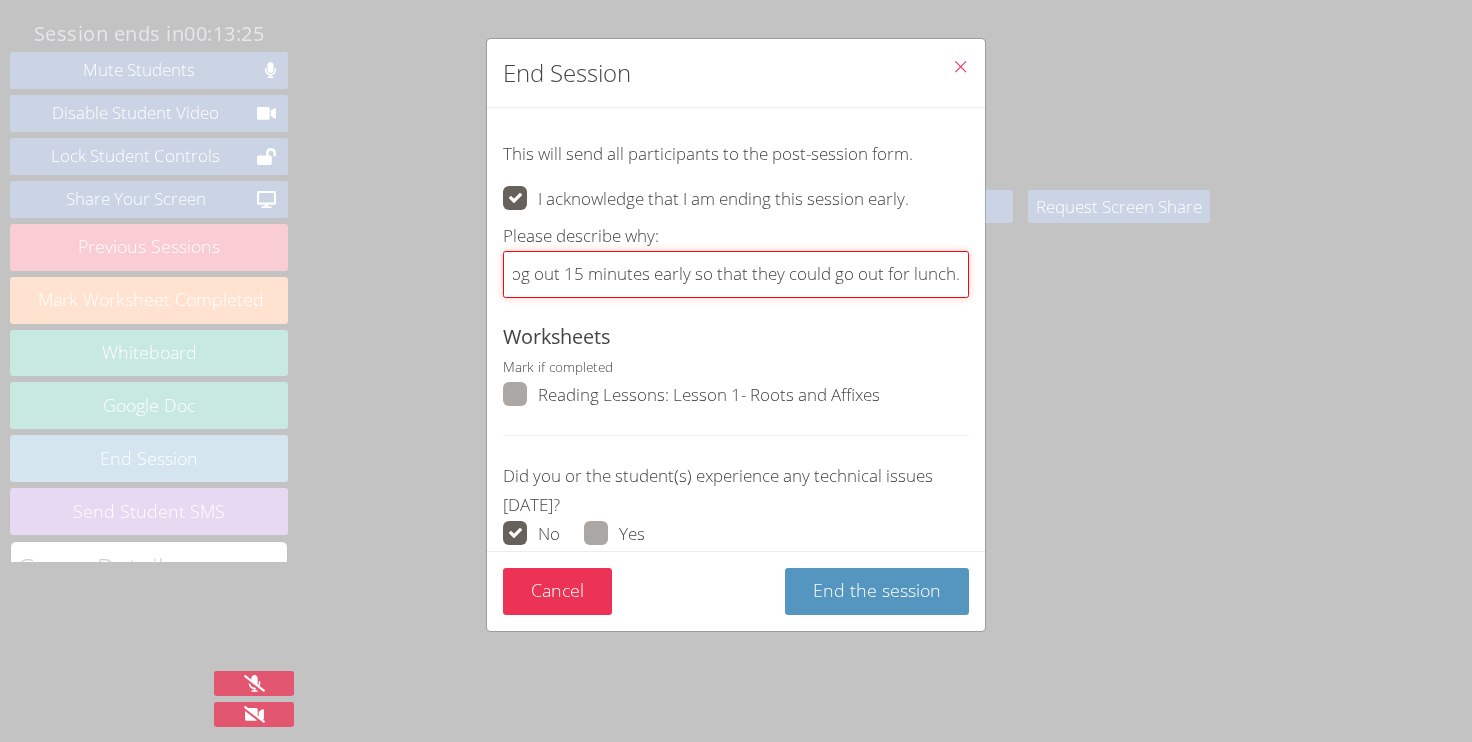 drag, startPoint x: 855, startPoint y: 276, endPoint x: 936, endPoint y: 278, distance: 81.02469 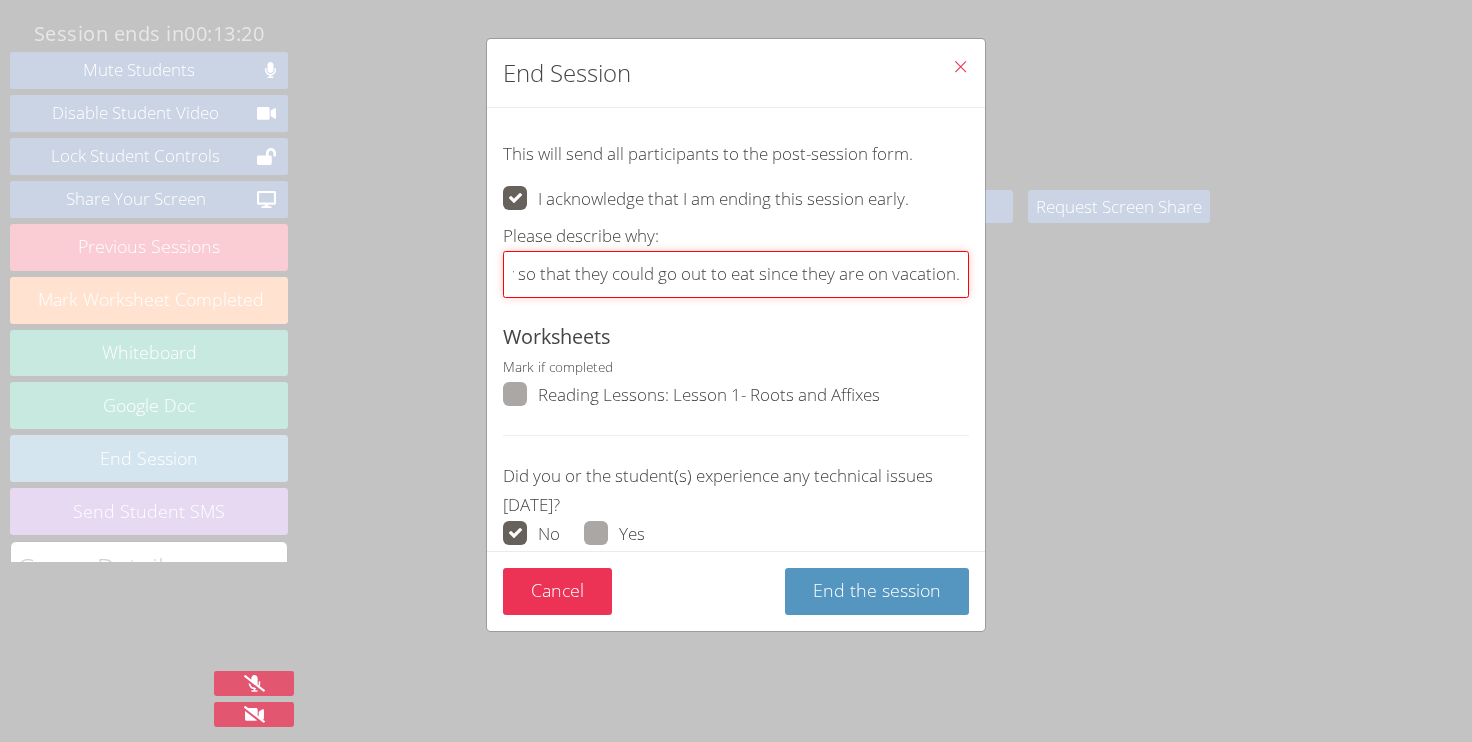 scroll, scrollTop: 0, scrollLeft: 497, axis: horizontal 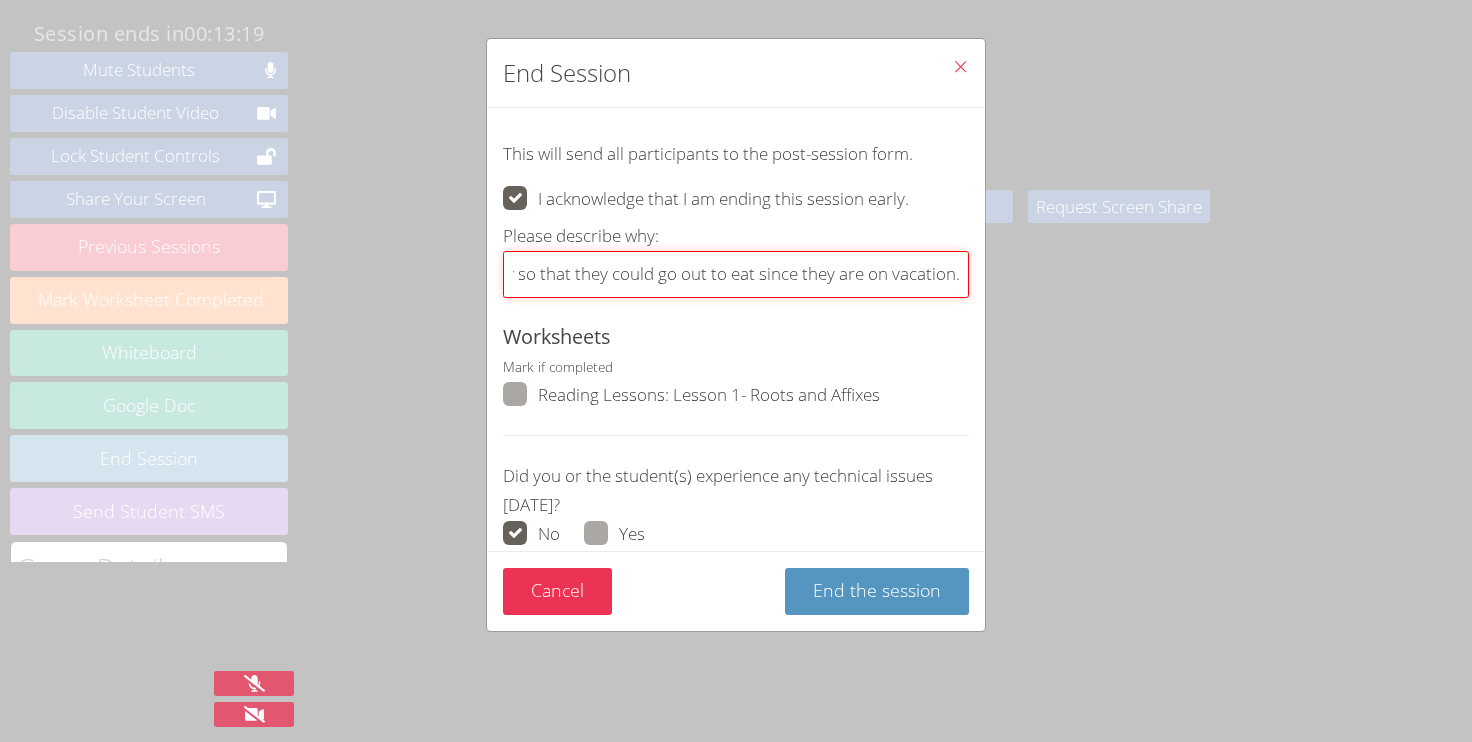 click on "Student said that mom asked him to log out 15 minutes early so that they could go out to eat since they are on vacation." at bounding box center (736, 275) 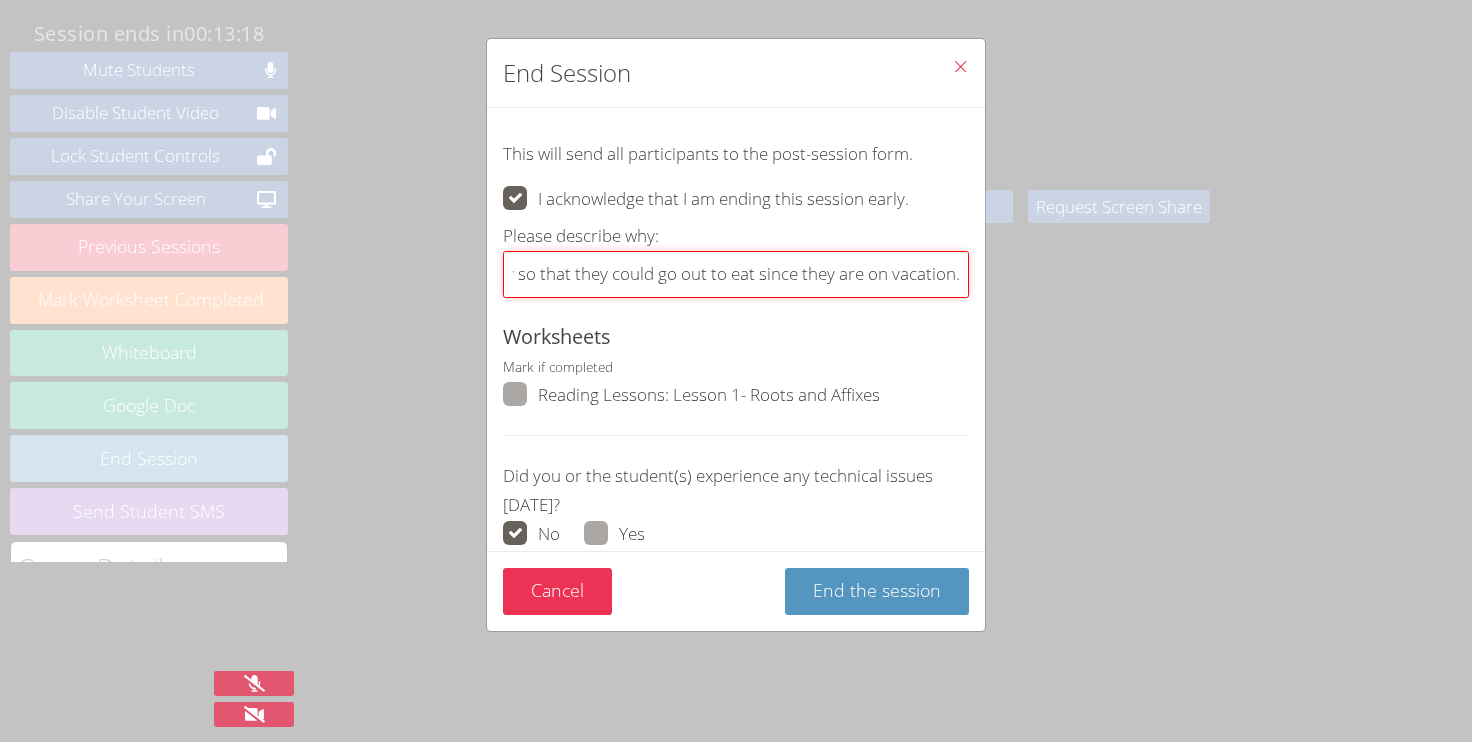 click on "Student said that mom asked him to log out 15 minutes early so that they could go out to eat since they are on vacation." at bounding box center [736, 275] 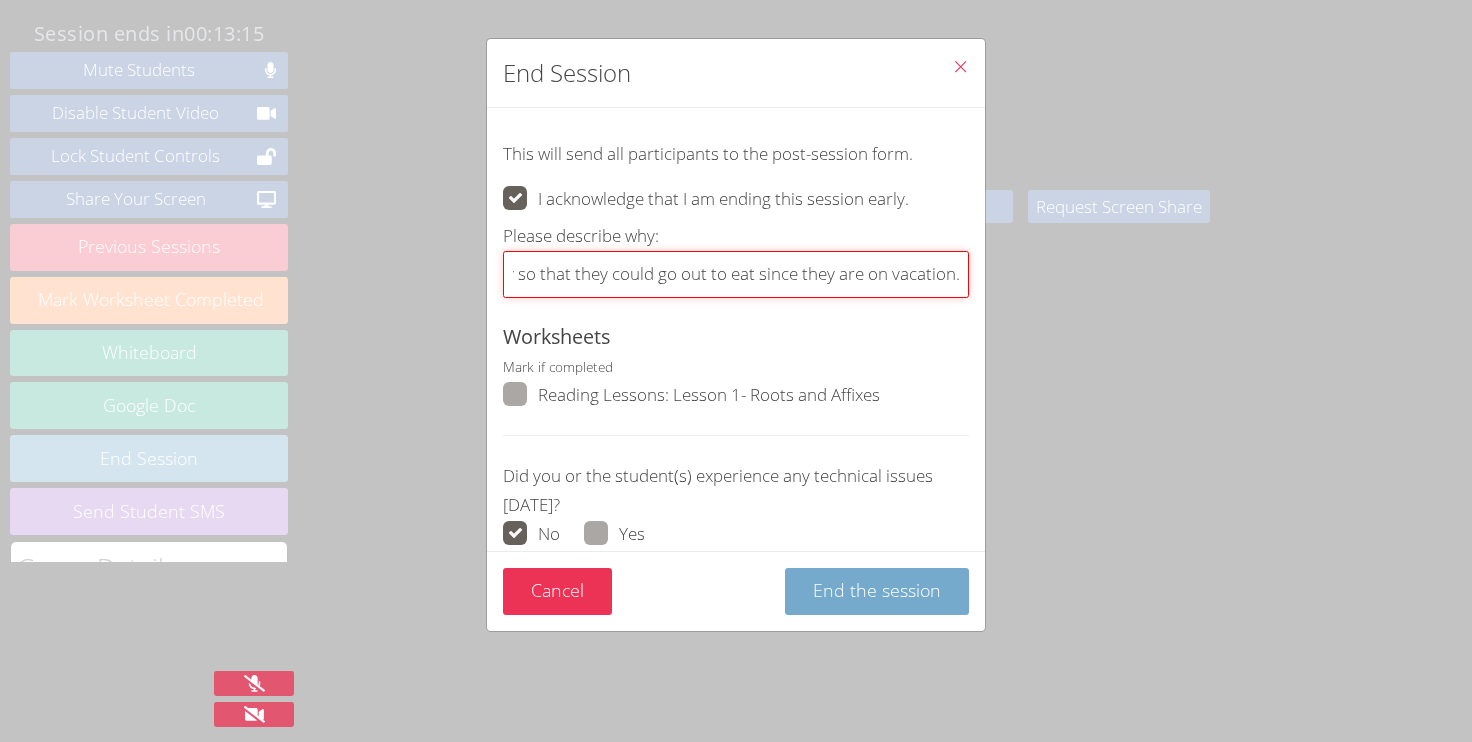 type on "Student said that mom asked him to log out 15 minutes early so that they could go out to eat since they are on vacation." 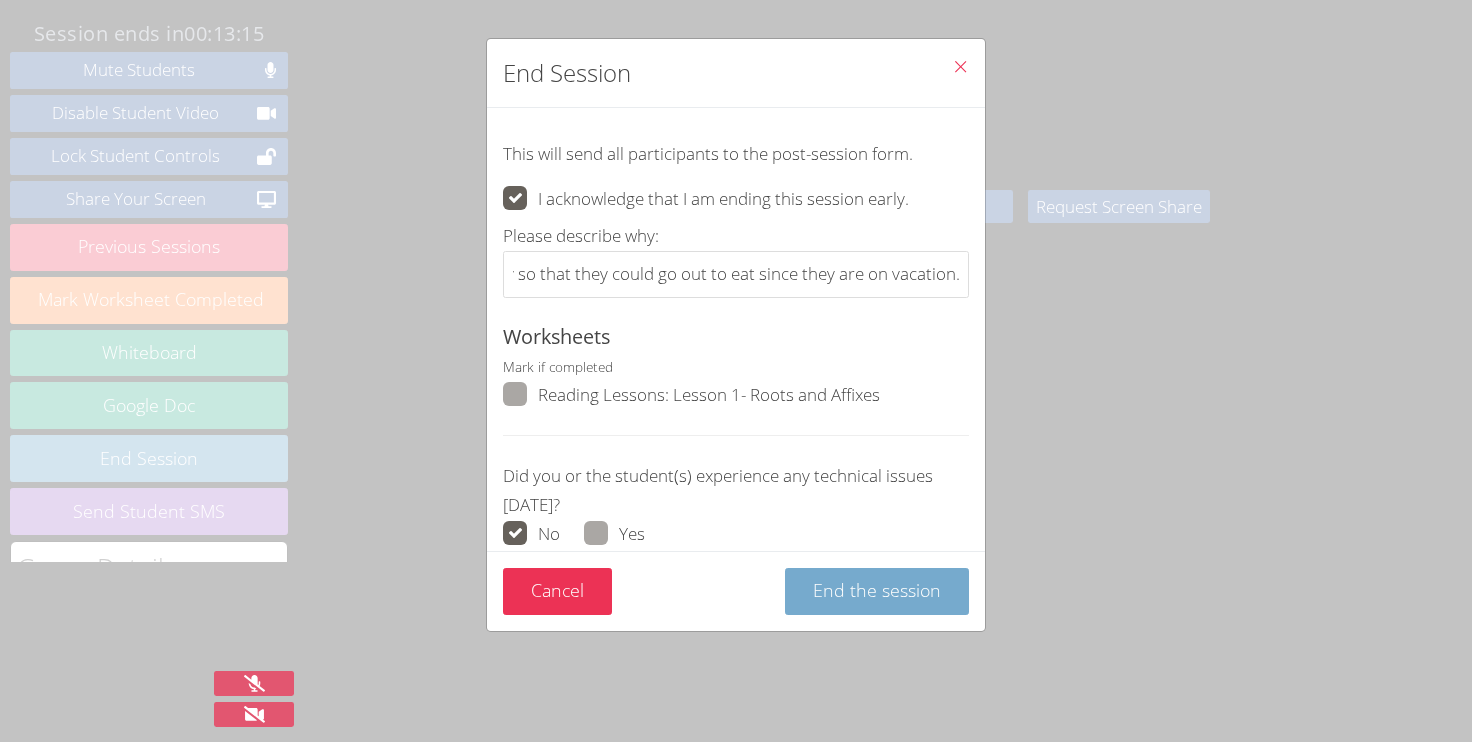 scroll, scrollTop: 0, scrollLeft: 0, axis: both 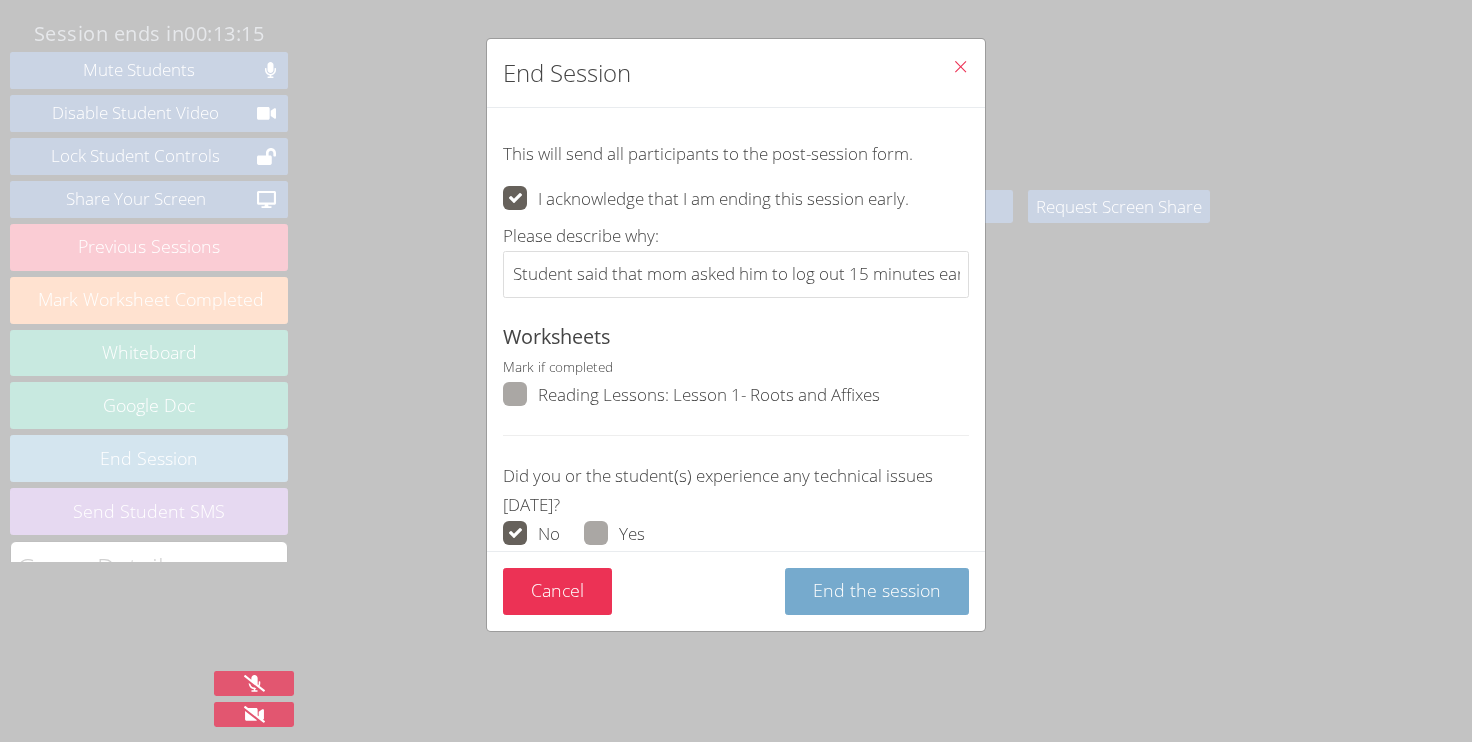 click on "End the session" at bounding box center (877, 590) 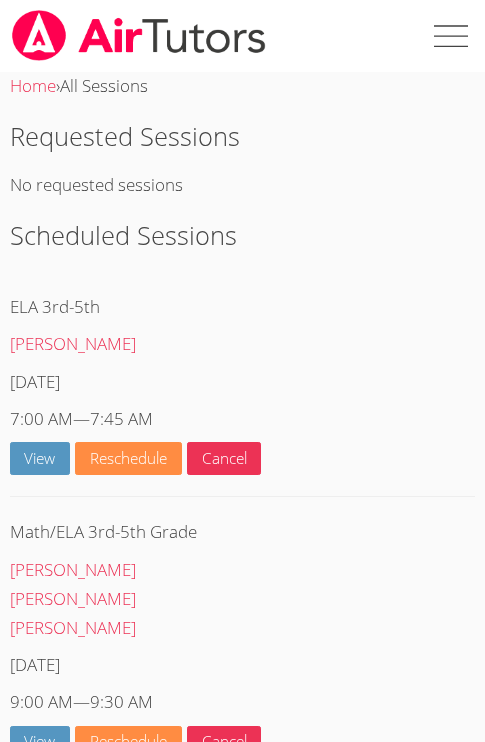scroll, scrollTop: 55, scrollLeft: 0, axis: vertical 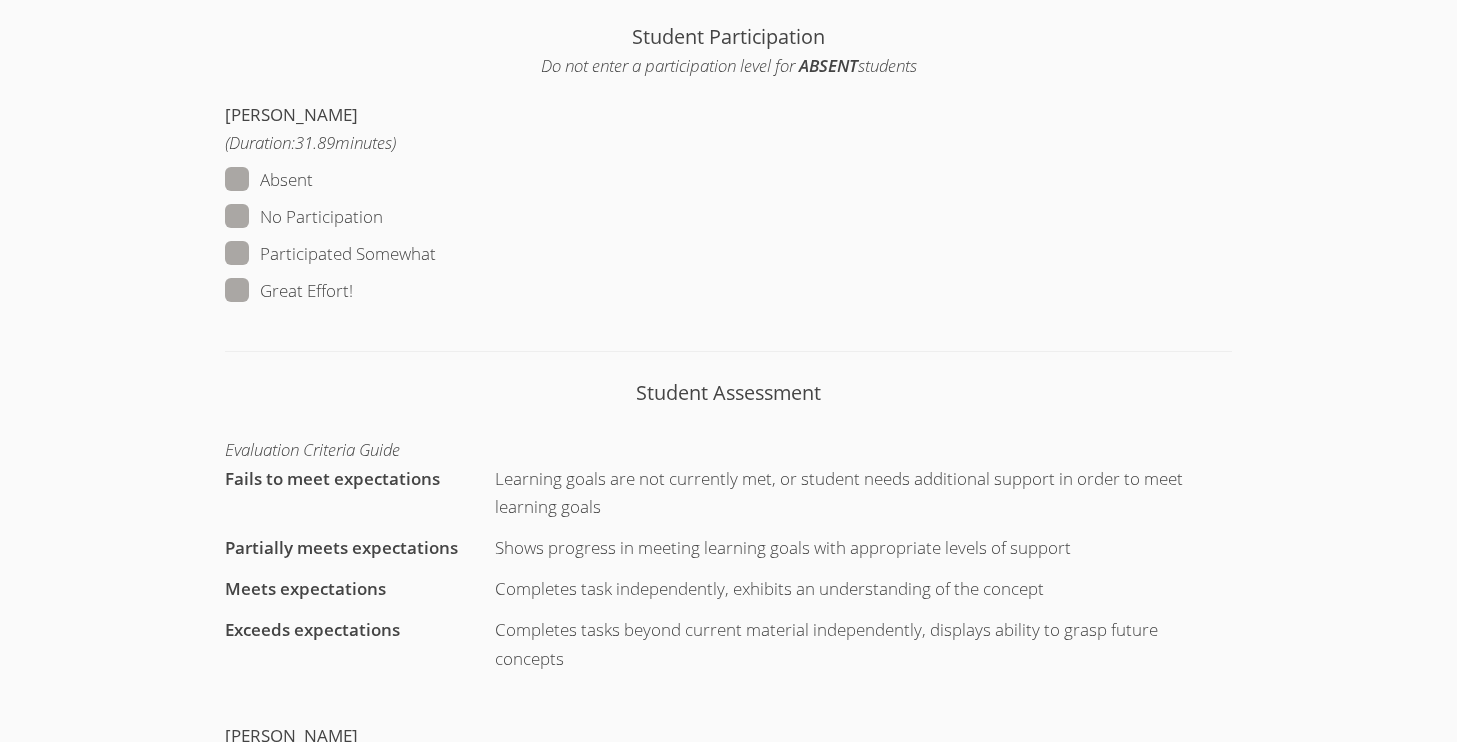 click on "Great Effort!" at bounding box center [289, 291] 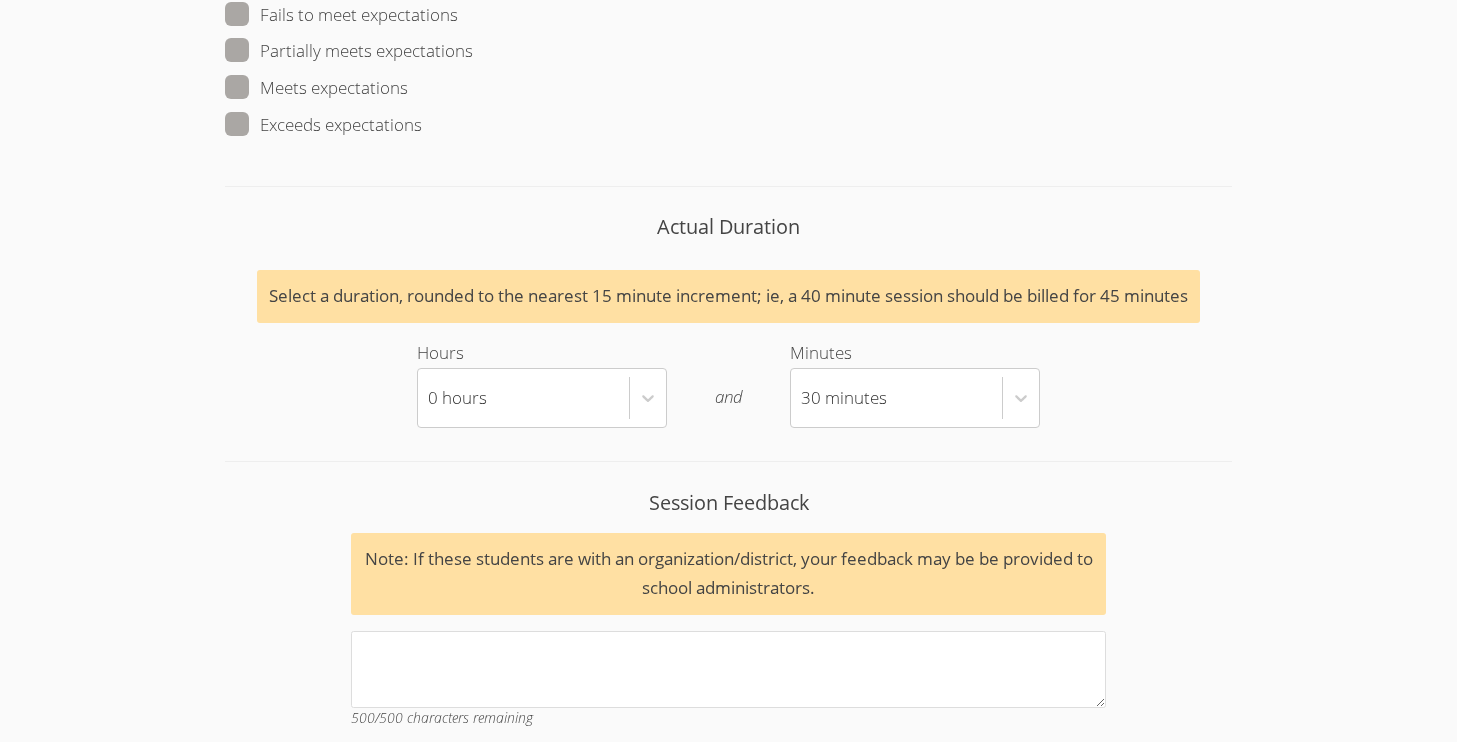 scroll, scrollTop: 1685, scrollLeft: 0, axis: vertical 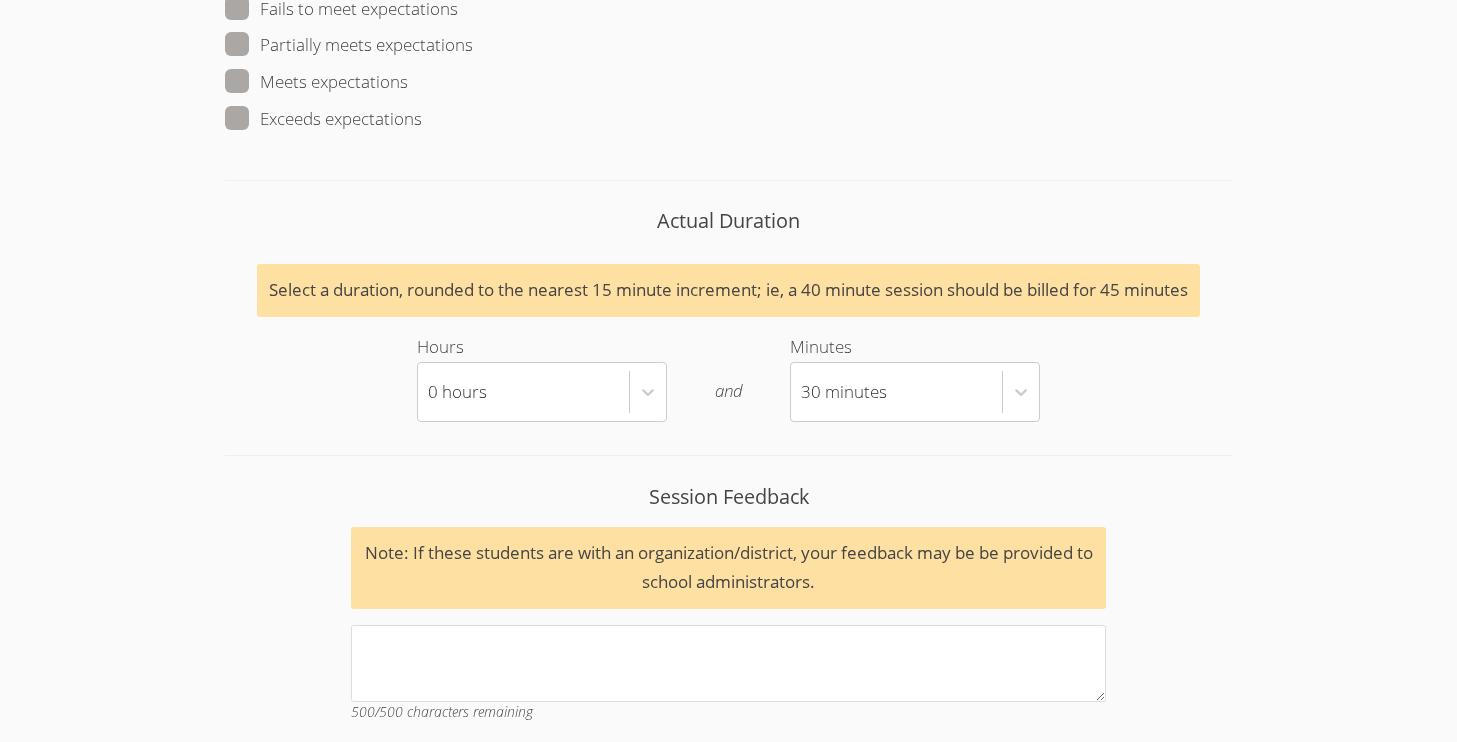 drag, startPoint x: 317, startPoint y: 76, endPoint x: 516, endPoint y: 230, distance: 251.6287 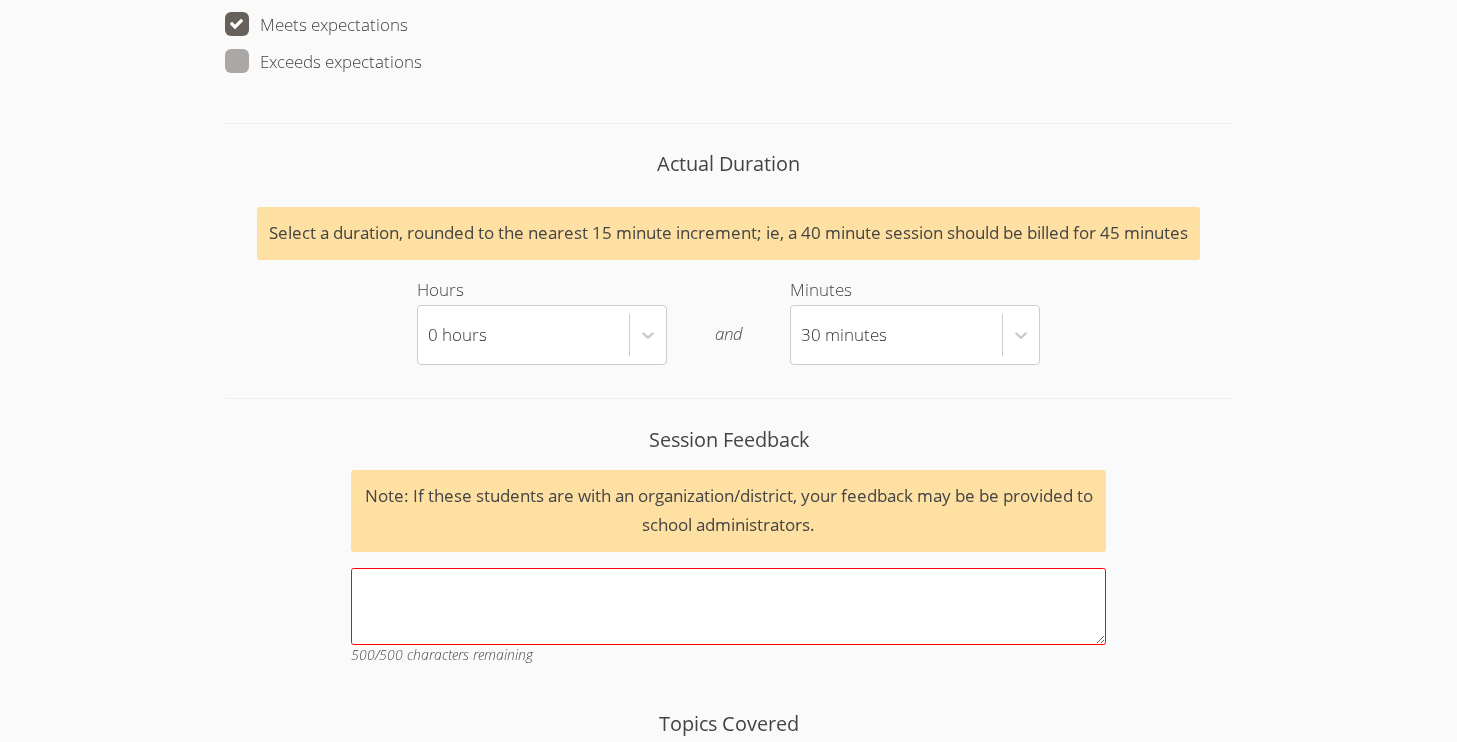 scroll, scrollTop: 1956, scrollLeft: 0, axis: vertical 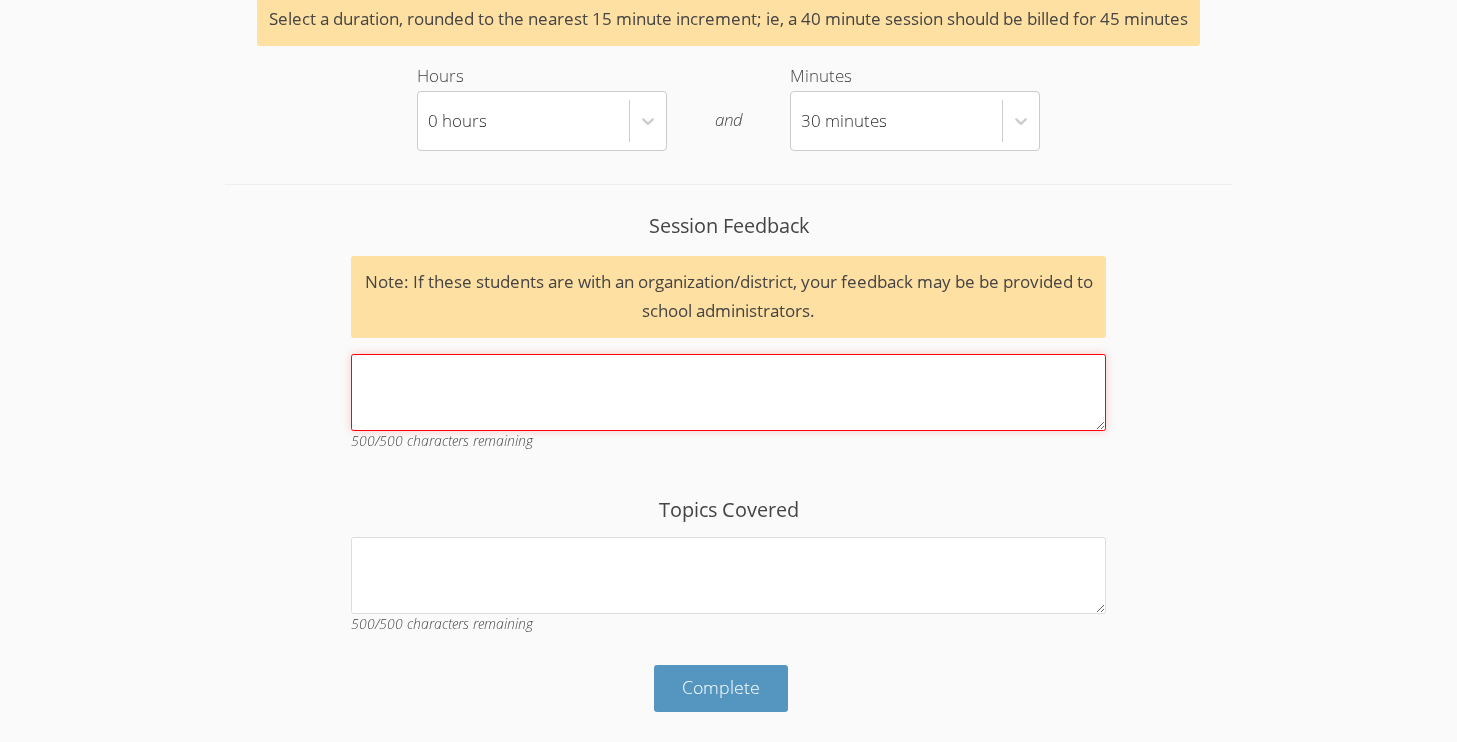 click on "Session Feedback Note: If these students are with an organization/district, your feedback may be be provided to school administrators. 500 /500 characters remaining" at bounding box center [728, 392] 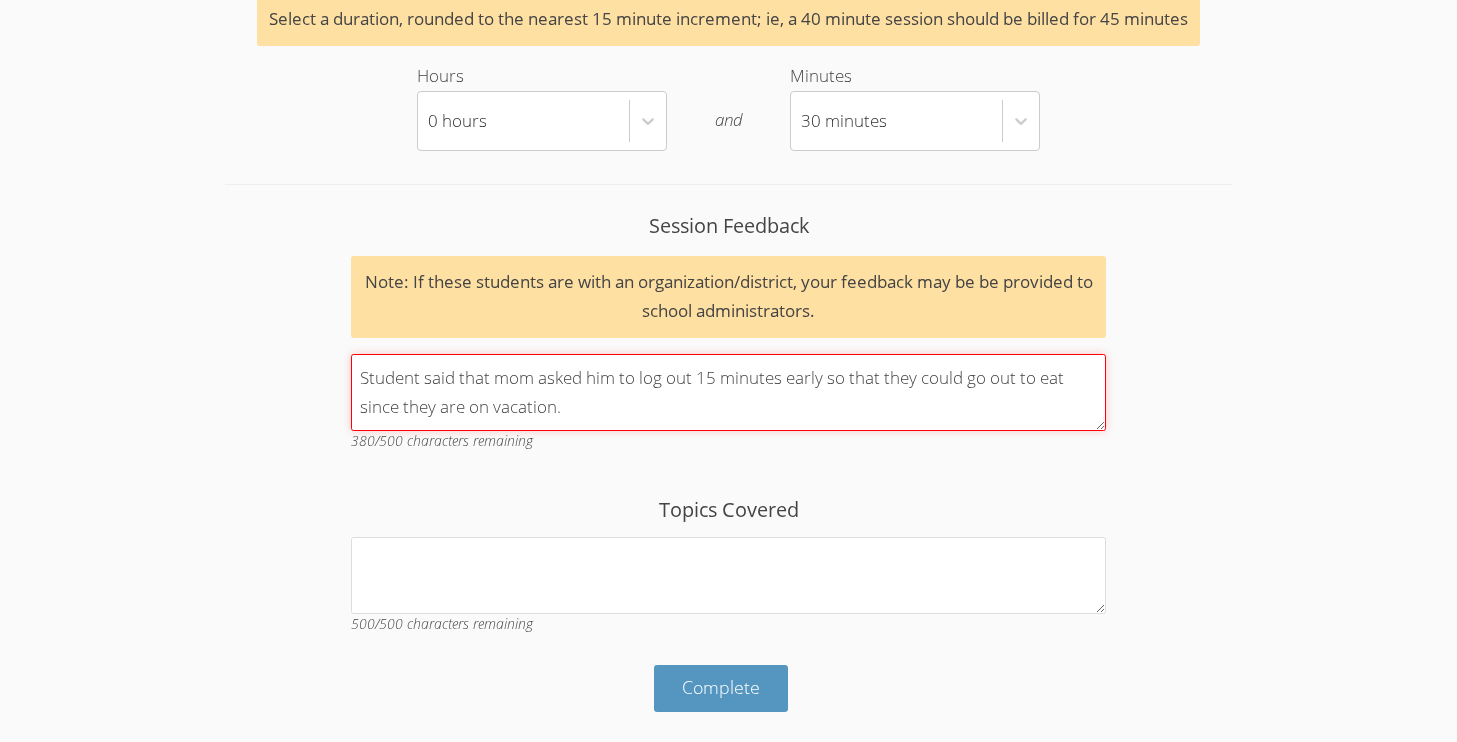 click on "Student said that mom asked him to log out 15 minutes early so that they could go out to eat since they are on vacation." at bounding box center [728, 392] 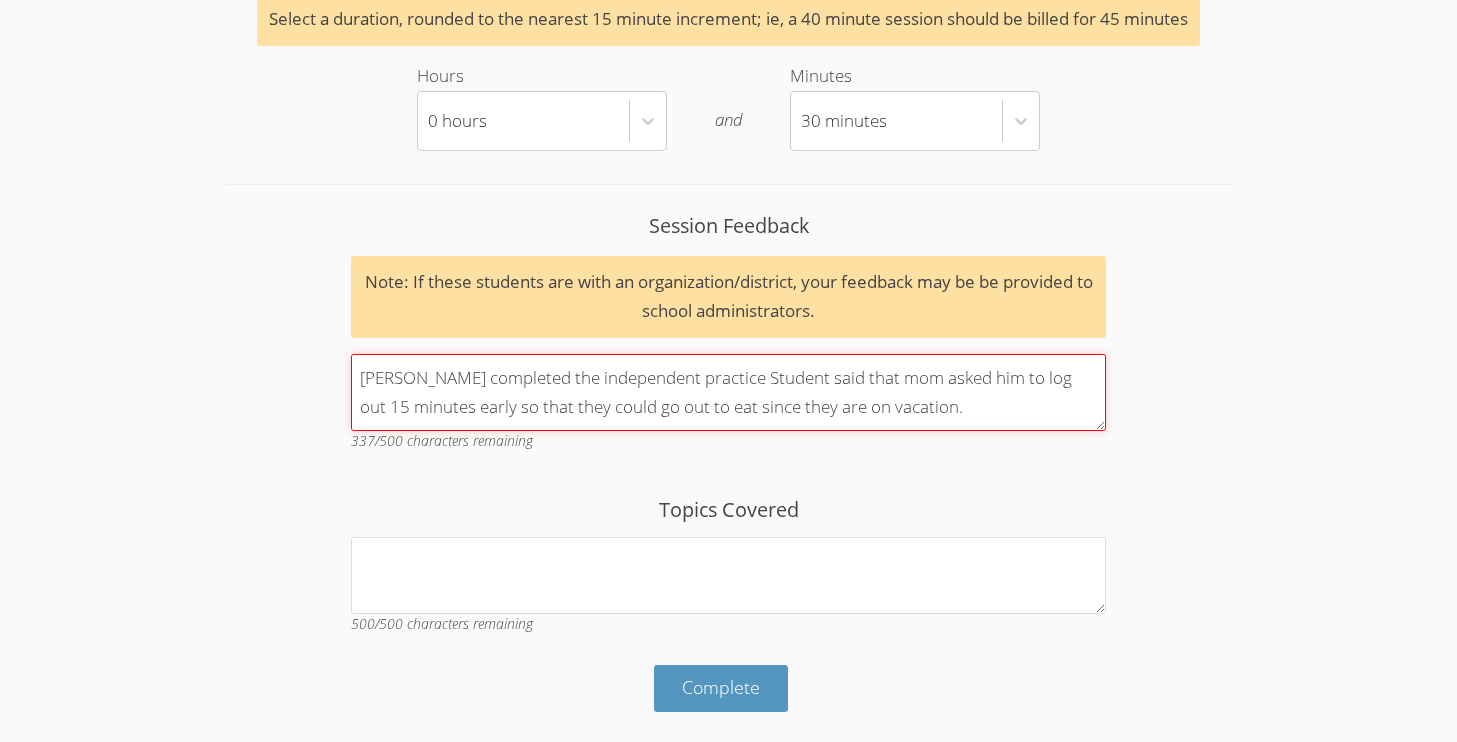 click on "[PERSON_NAME] completed the independent practice Student said that mom asked him to log out 15 minutes early so that they could go out to eat since they are on vacation." at bounding box center (728, 392) 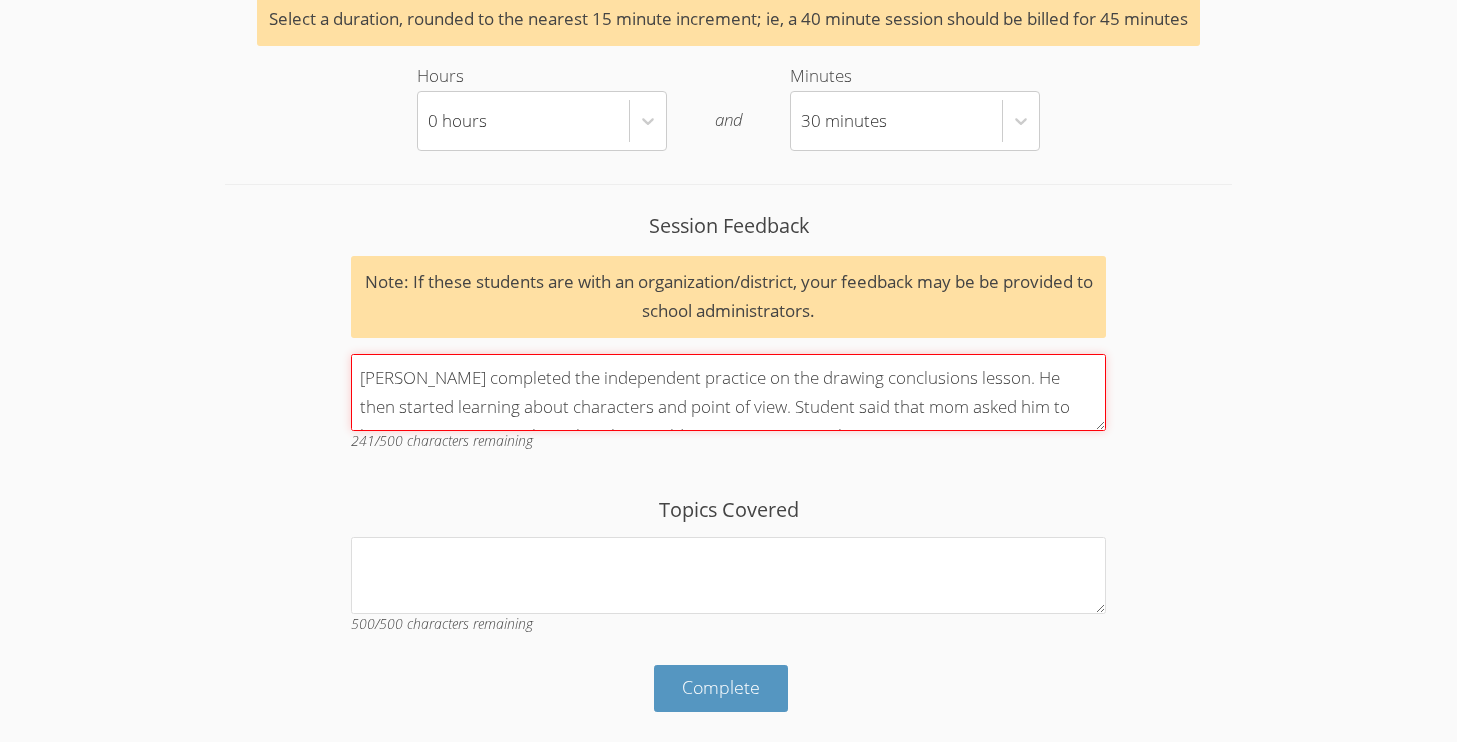 click on "[PERSON_NAME] completed the independent practice on the drawing conclusions lesson. He then started learning about characters and point of view. Student said that mom asked him to log out 15 minutes early so that they could go out to eat since they are on vacation." at bounding box center [728, 392] 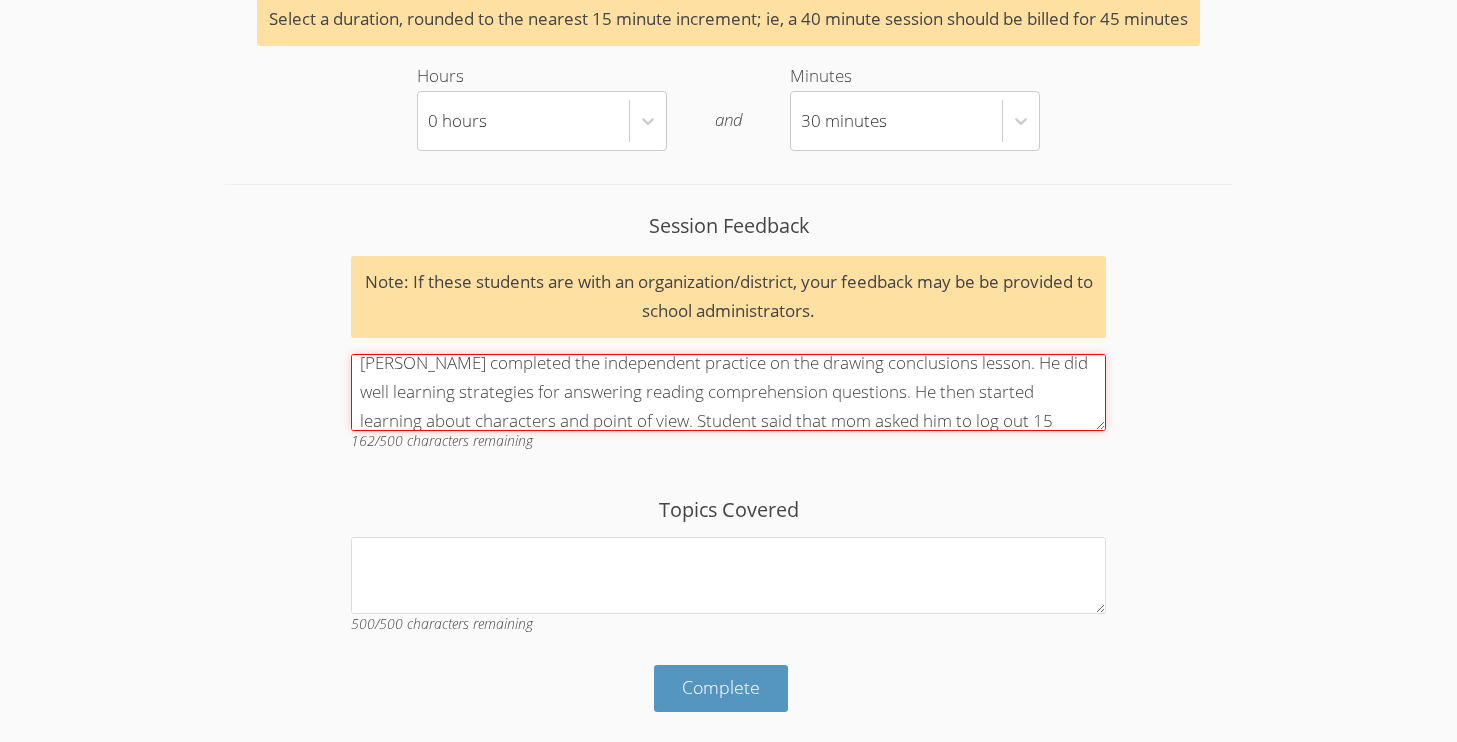 scroll, scrollTop: 52, scrollLeft: 0, axis: vertical 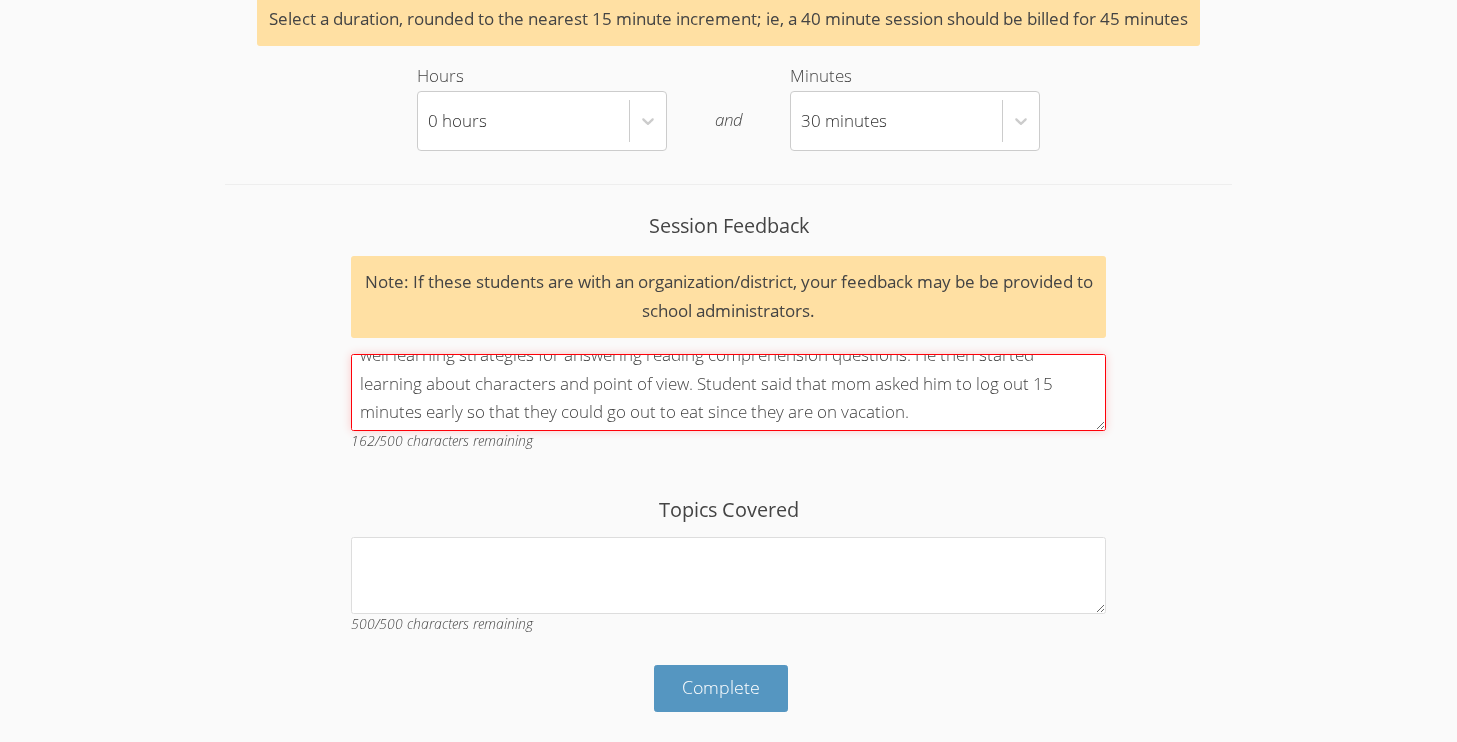 click on "[PERSON_NAME] completed the independent practice on the drawing conclusions lesson. He did well learning strategies for answering reading comprehension questions. He then started learning about characters and point of view. Student said that mom asked him to log out 15 minutes early so that they could go out to eat since they are on vacation." at bounding box center [728, 392] 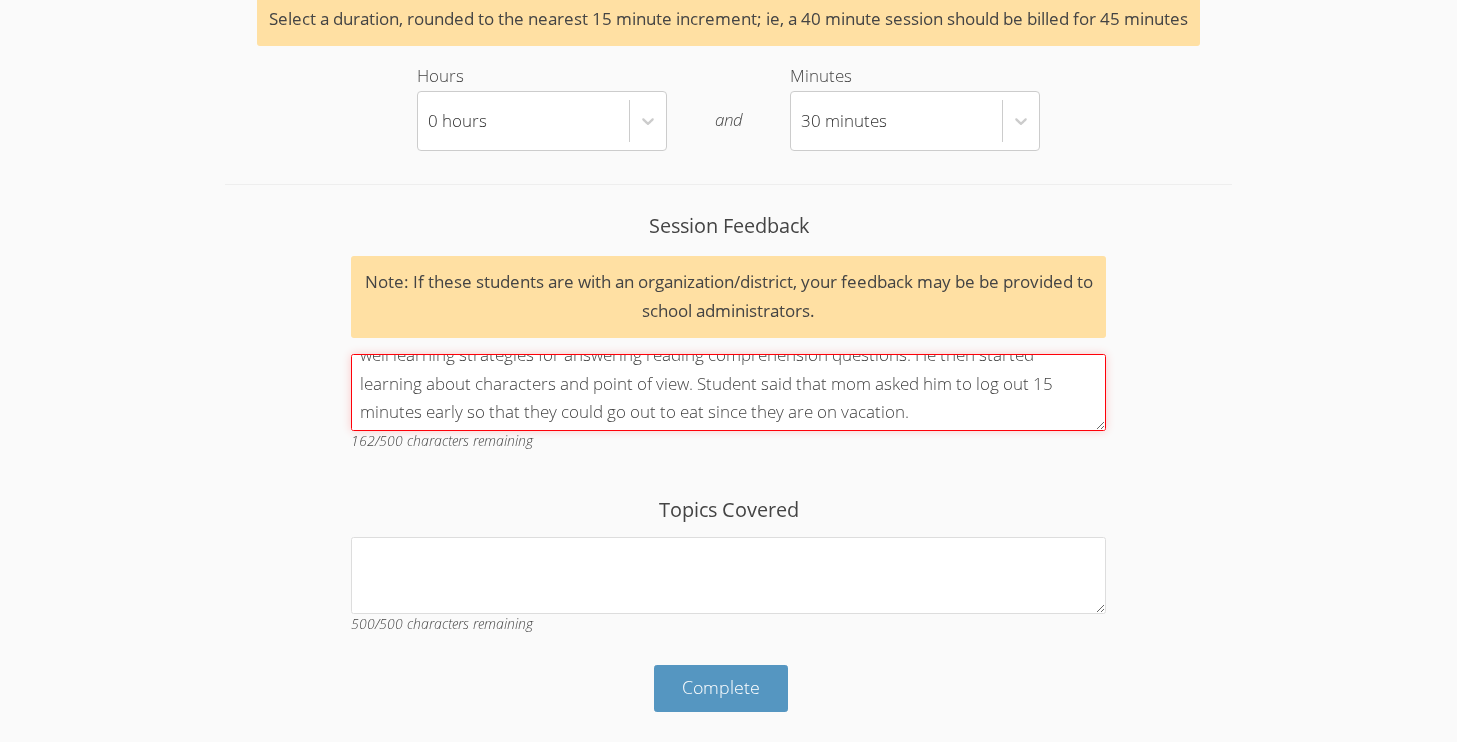 click on "[PERSON_NAME] completed the independent practice on the drawing conclusions lesson. He did well learning strategies for answering reading comprehension questions. He then started learning about characters and point of view. Student said that mom asked him to log out 15 minutes early so that they could go out to eat since they are on vacation." at bounding box center (728, 392) 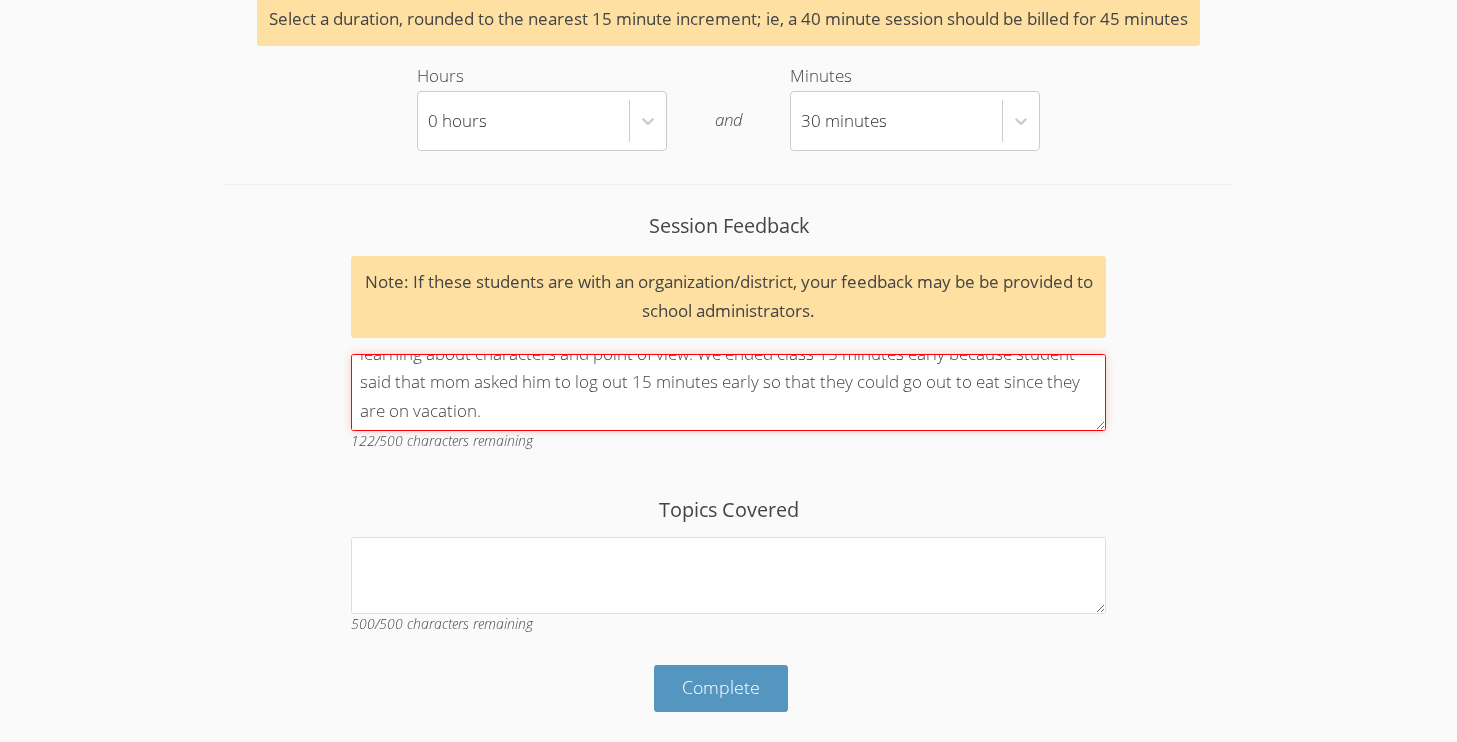 scroll, scrollTop: 86, scrollLeft: 0, axis: vertical 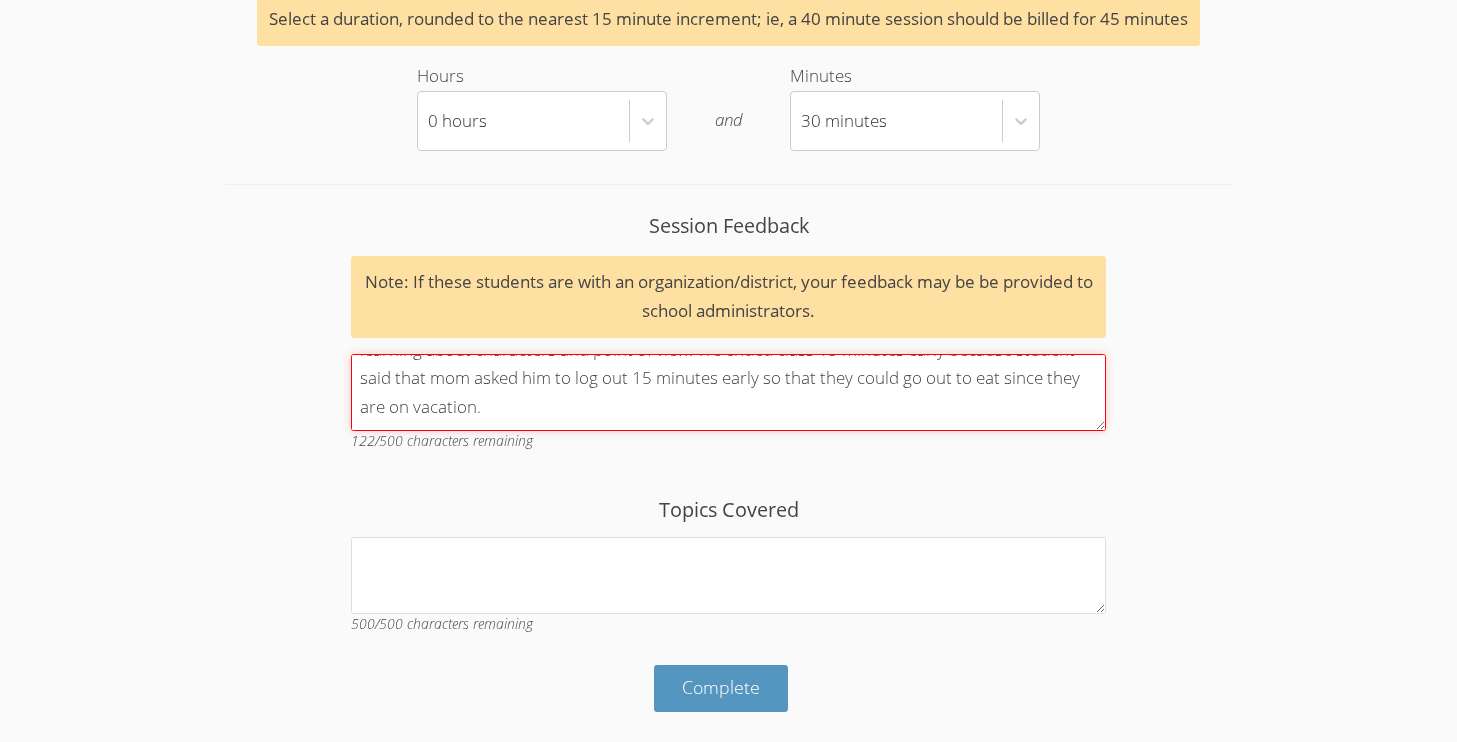 click on "[PERSON_NAME] completed the independent practice on the drawing conclusions lesson. He did well learning strategies for answering reading comprehension questions. He then started learning about characters and point of view. We ended class 15 minutes early because student said that mom asked him to log out 15 minutes early so that they could go out to eat since they are on vacation." at bounding box center [728, 392] 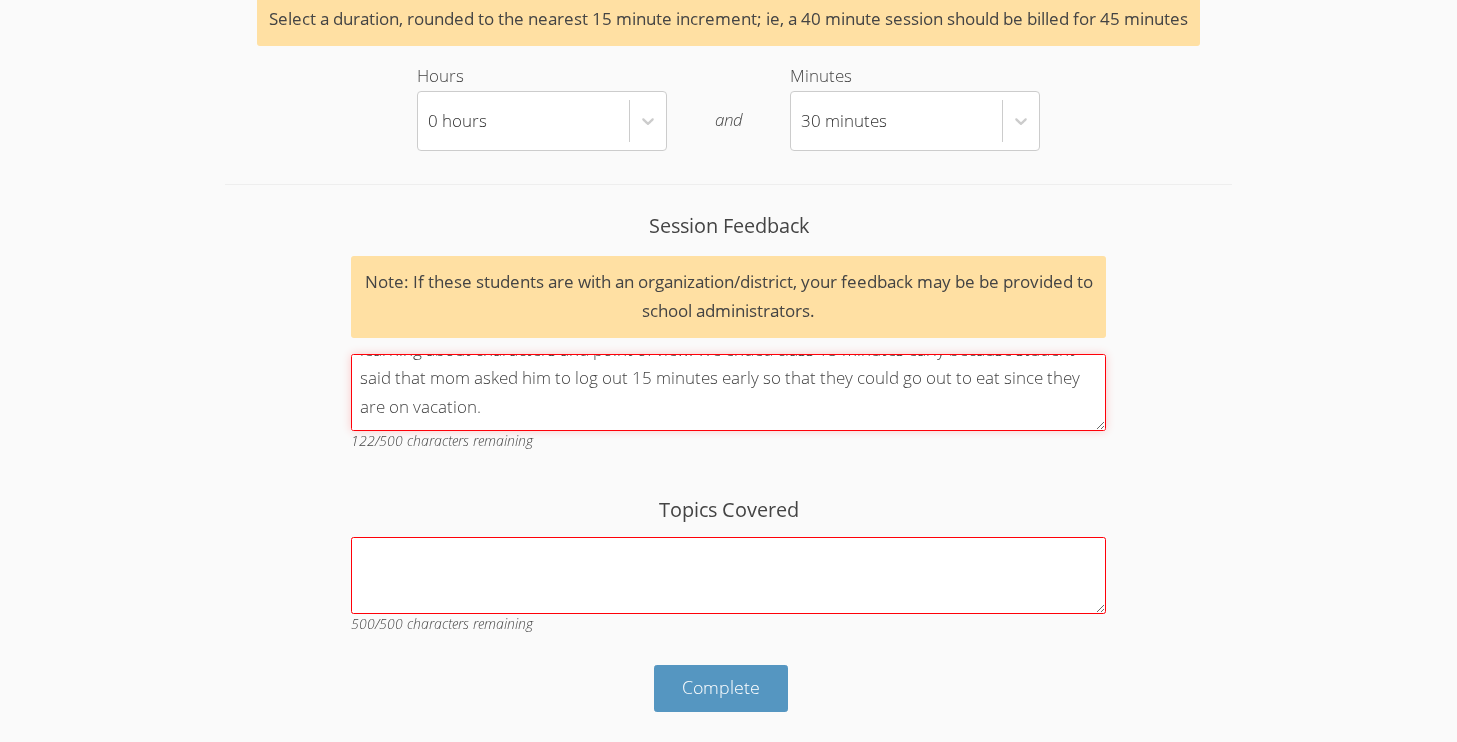 type on "[PERSON_NAME] completed the independent practice on the drawing conclusions lesson. He did well learning strategies for answering reading comprehension questions. He then started learning about characters and point of view. We ended class 15 minutes early because student said that mom asked him to log out 15 minutes early so that they could go out to eat since they are on vacation." 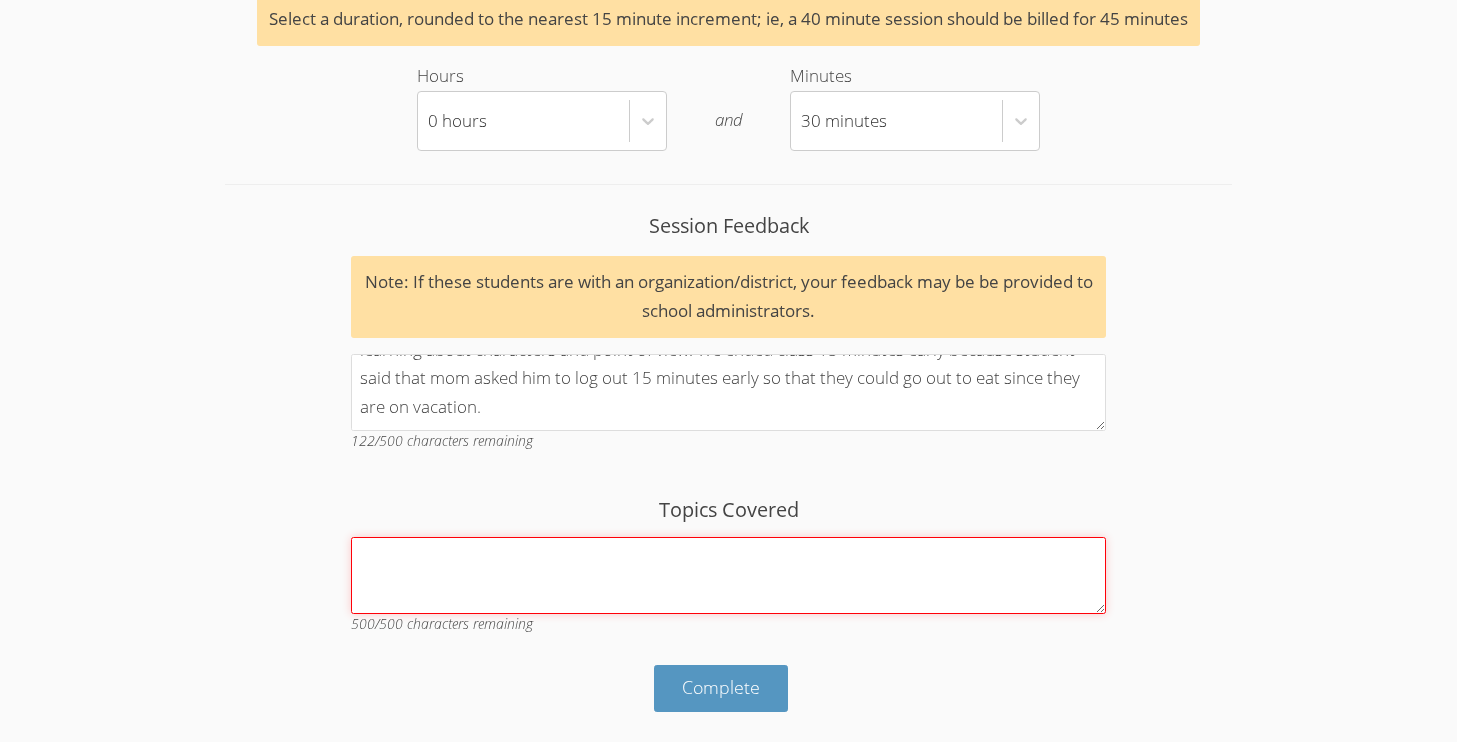 click on "Topics Covered" at bounding box center (728, 575) 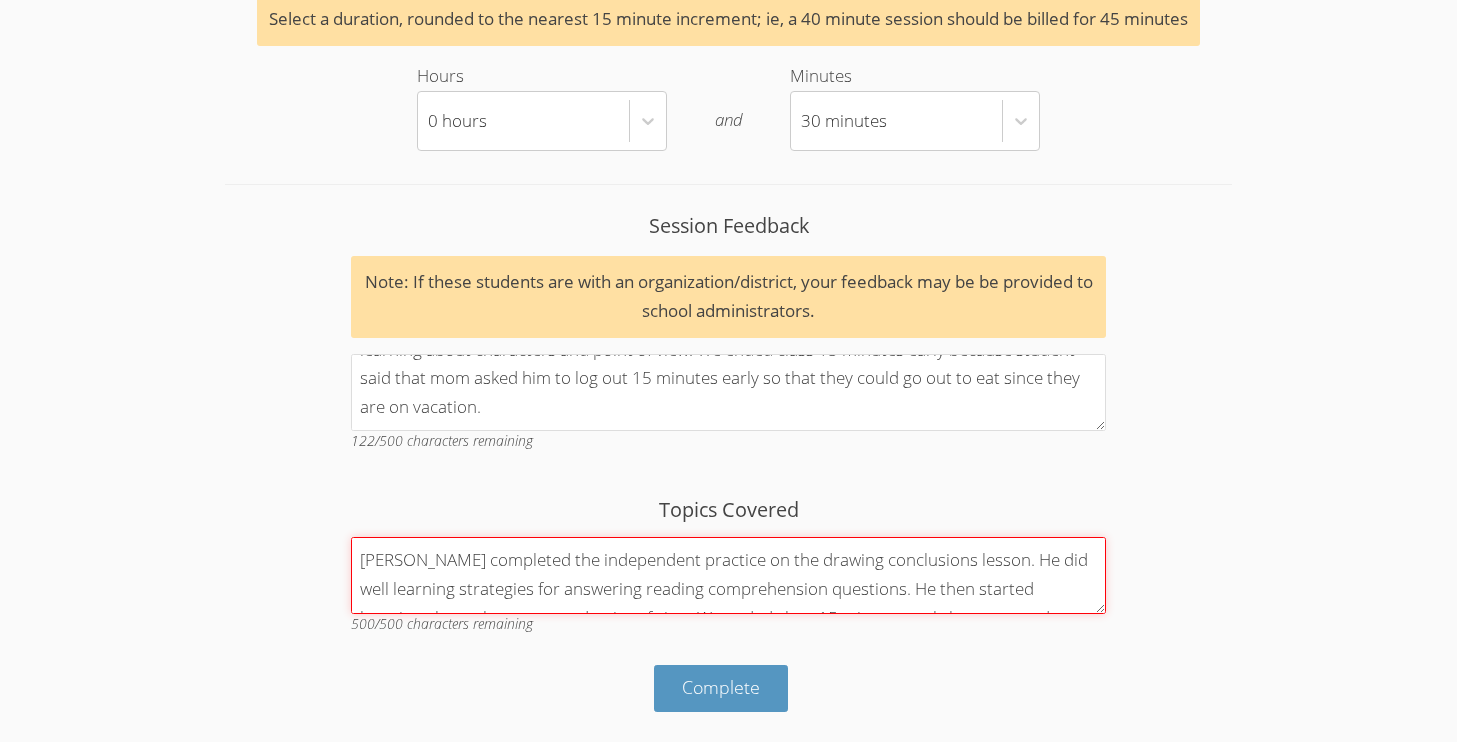 scroll, scrollTop: 75, scrollLeft: 0, axis: vertical 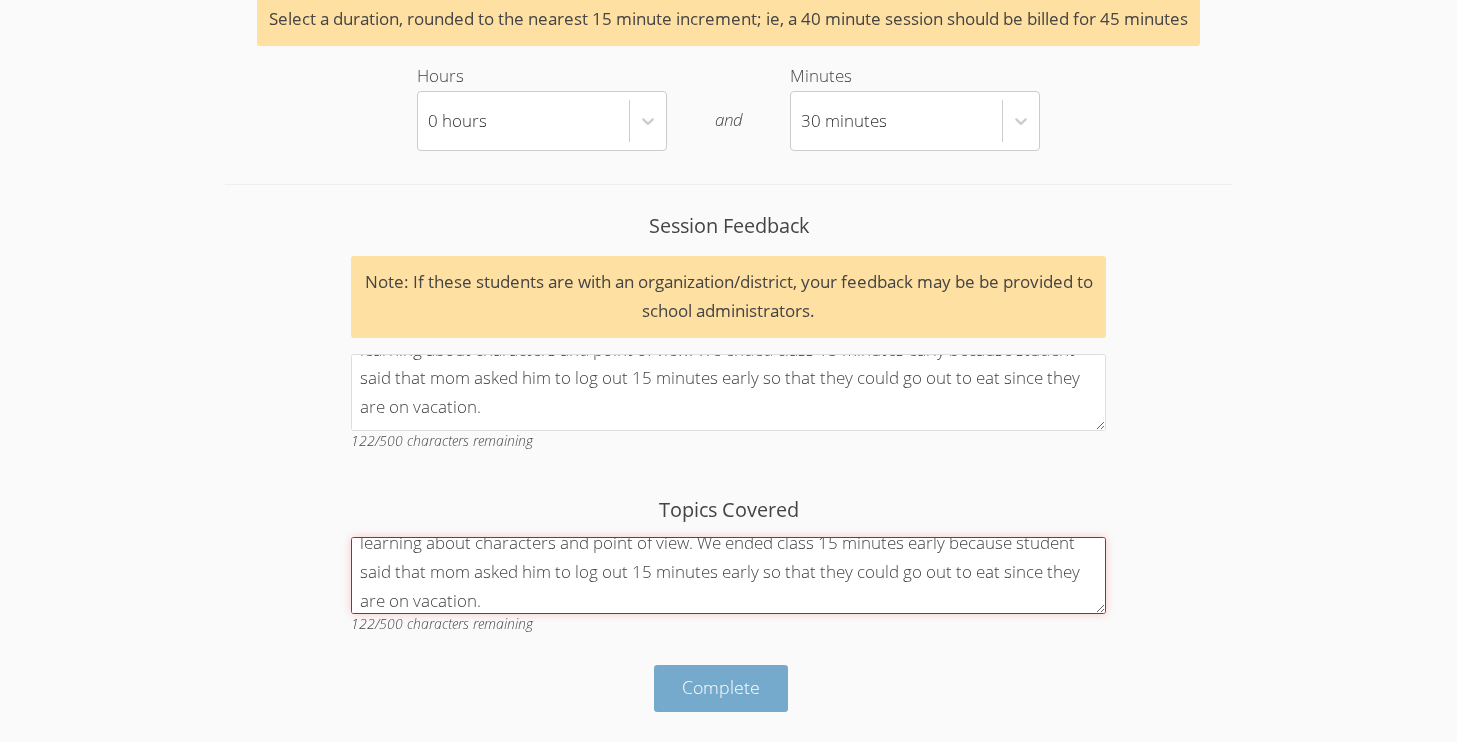 type on "[PERSON_NAME] completed the independent practice on the drawing conclusions lesson. He did well learning strategies for answering reading comprehension questions. He then started learning about characters and point of view. We ended class 15 minutes early because student said that mom asked him to log out 15 minutes early so that they could go out to eat since they are on vacation." 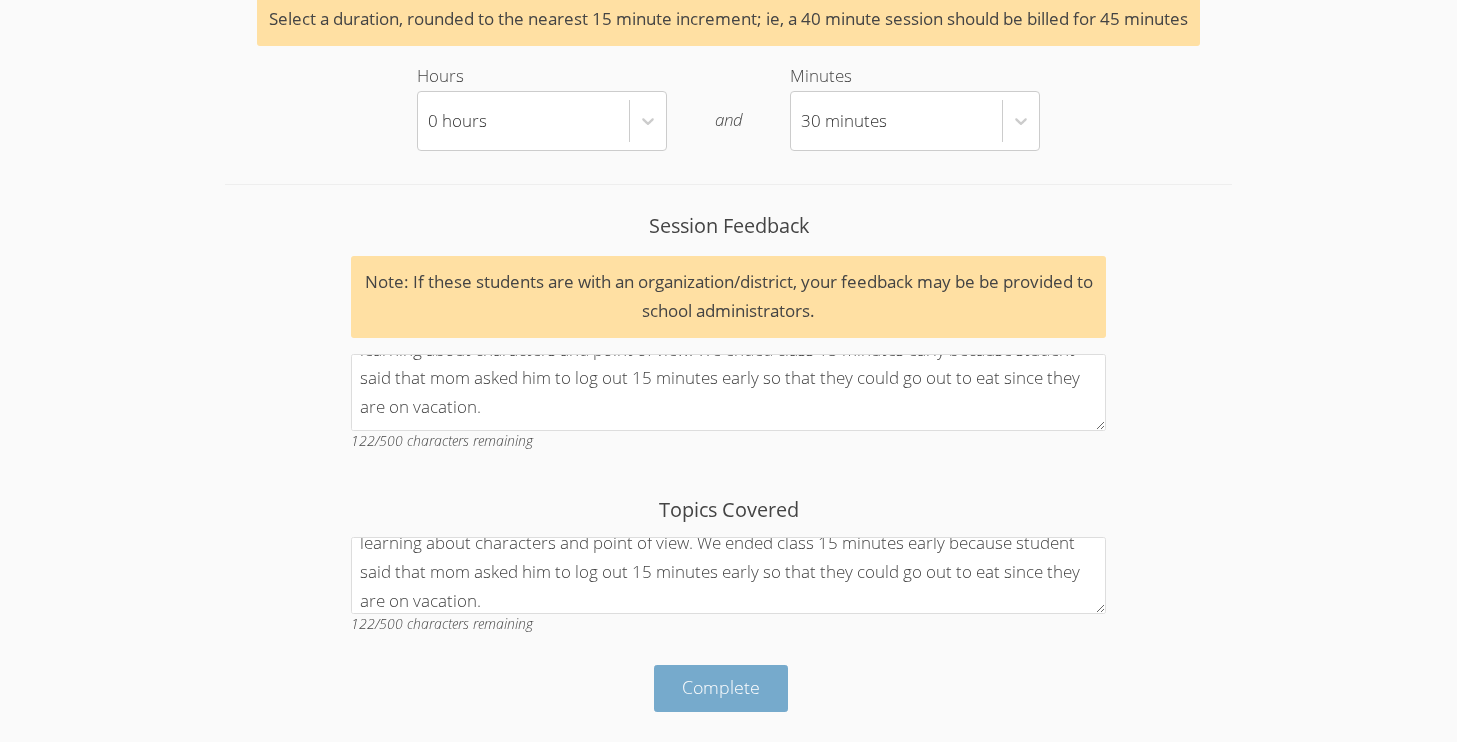 click on "Complete" at bounding box center (721, 687) 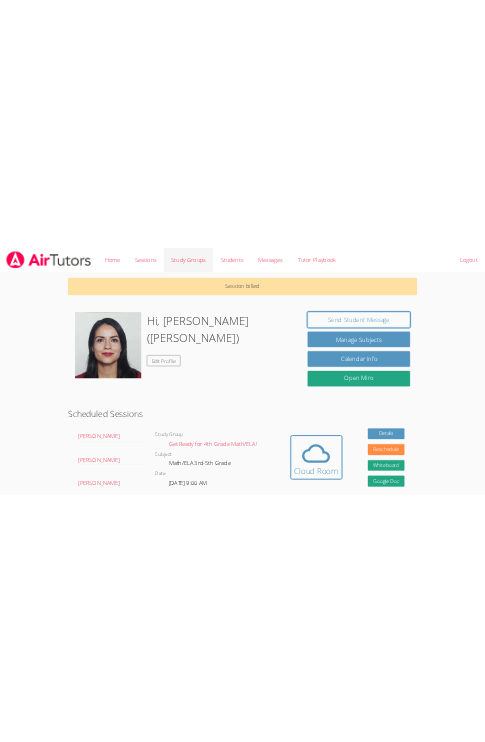 scroll, scrollTop: 0, scrollLeft: 0, axis: both 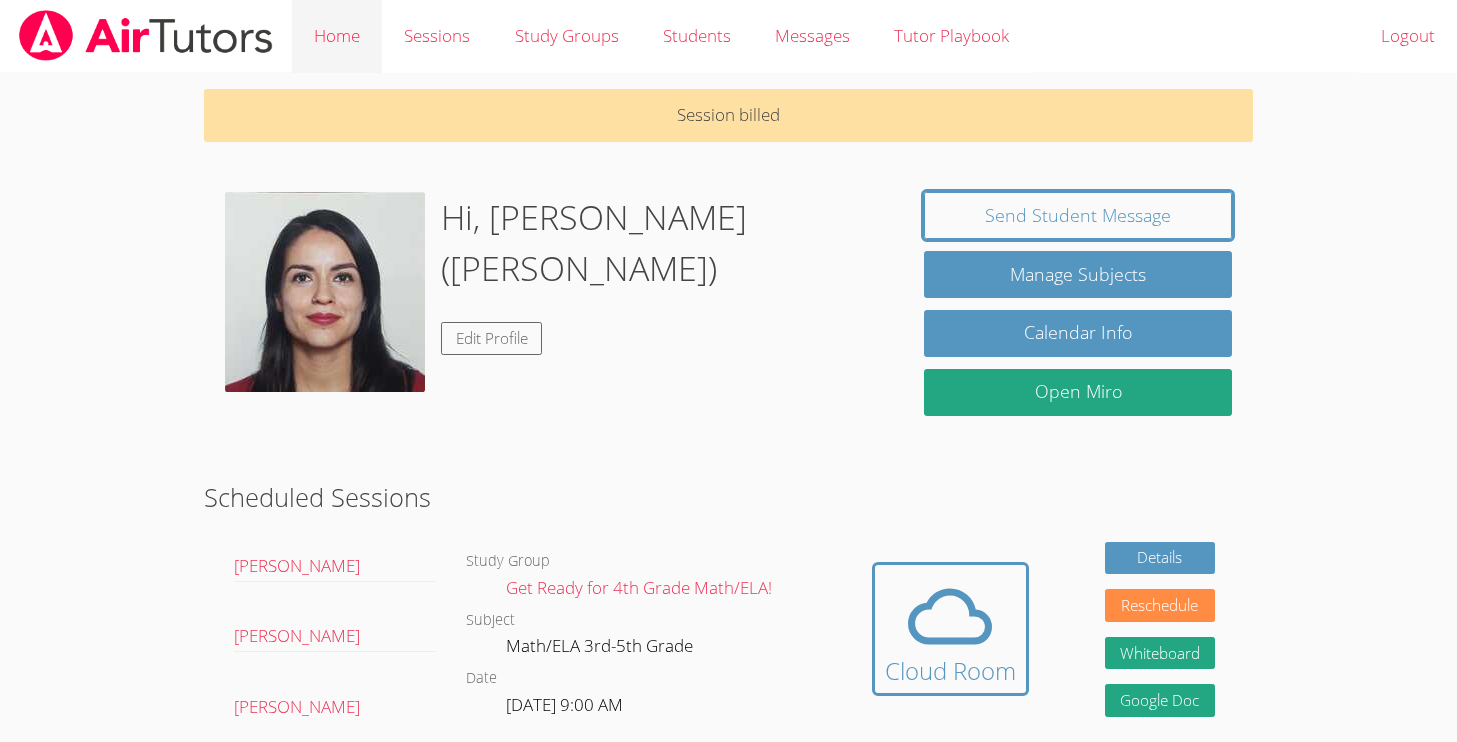 click on "Home" at bounding box center (337, 36) 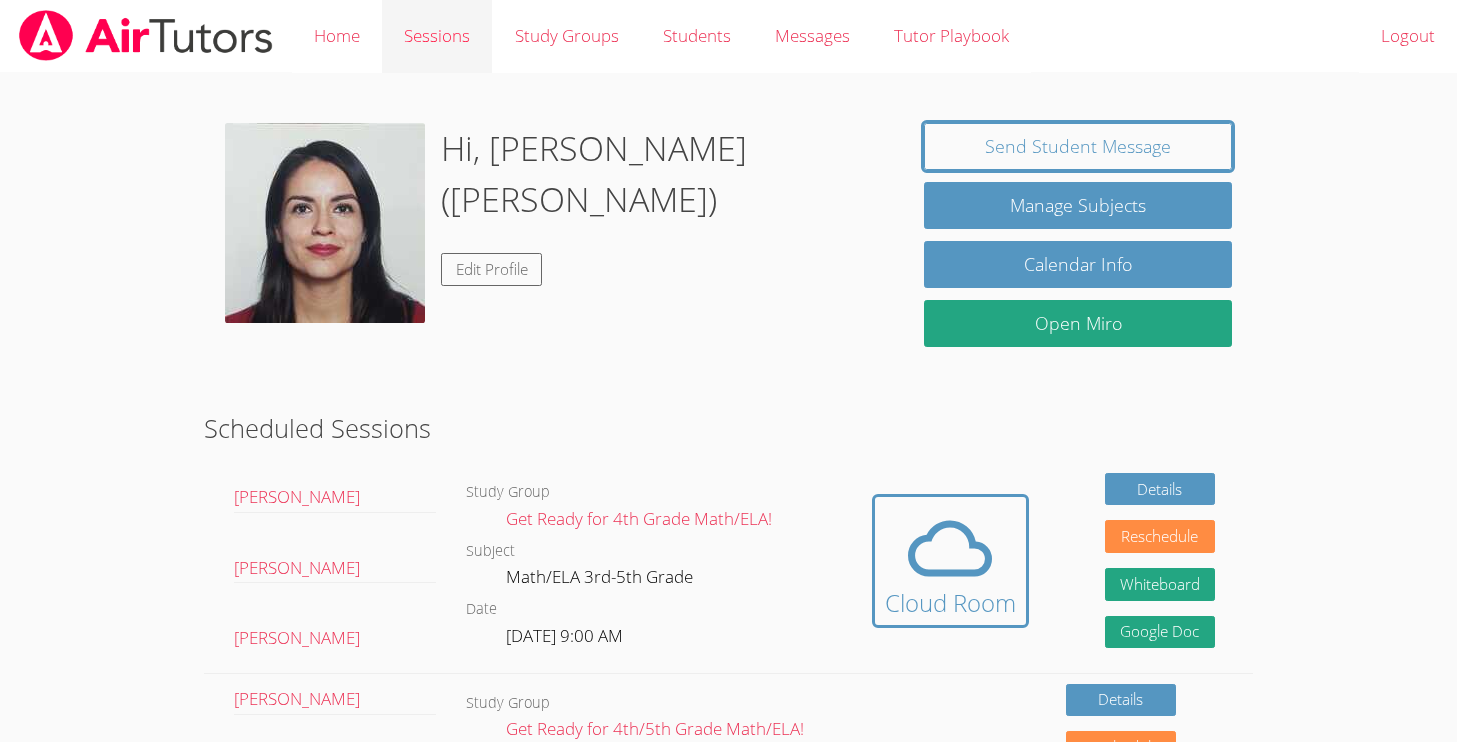 click on "Sessions" at bounding box center (437, 36) 